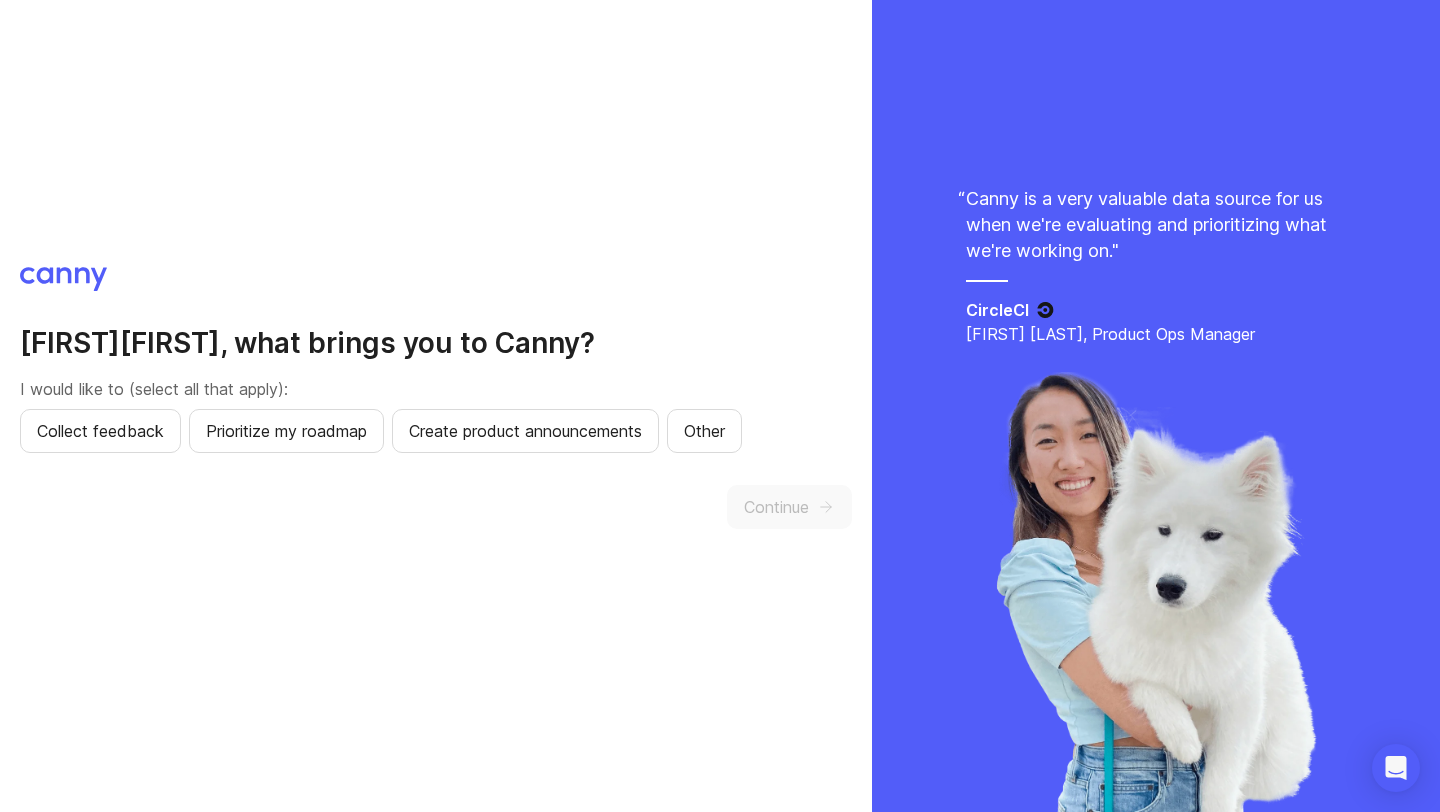 scroll, scrollTop: 0, scrollLeft: 0, axis: both 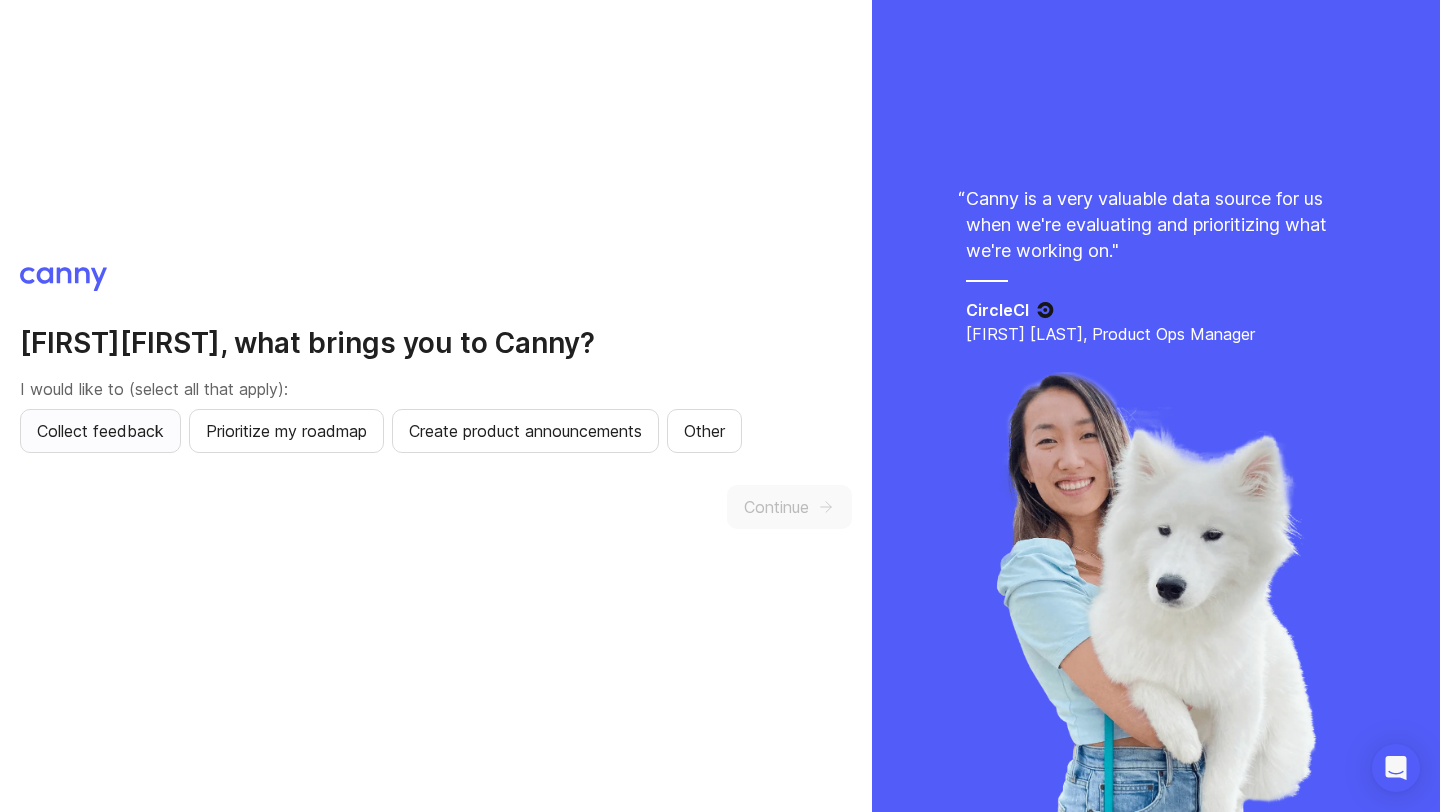 click on "Collect feedback" at bounding box center (100, 431) 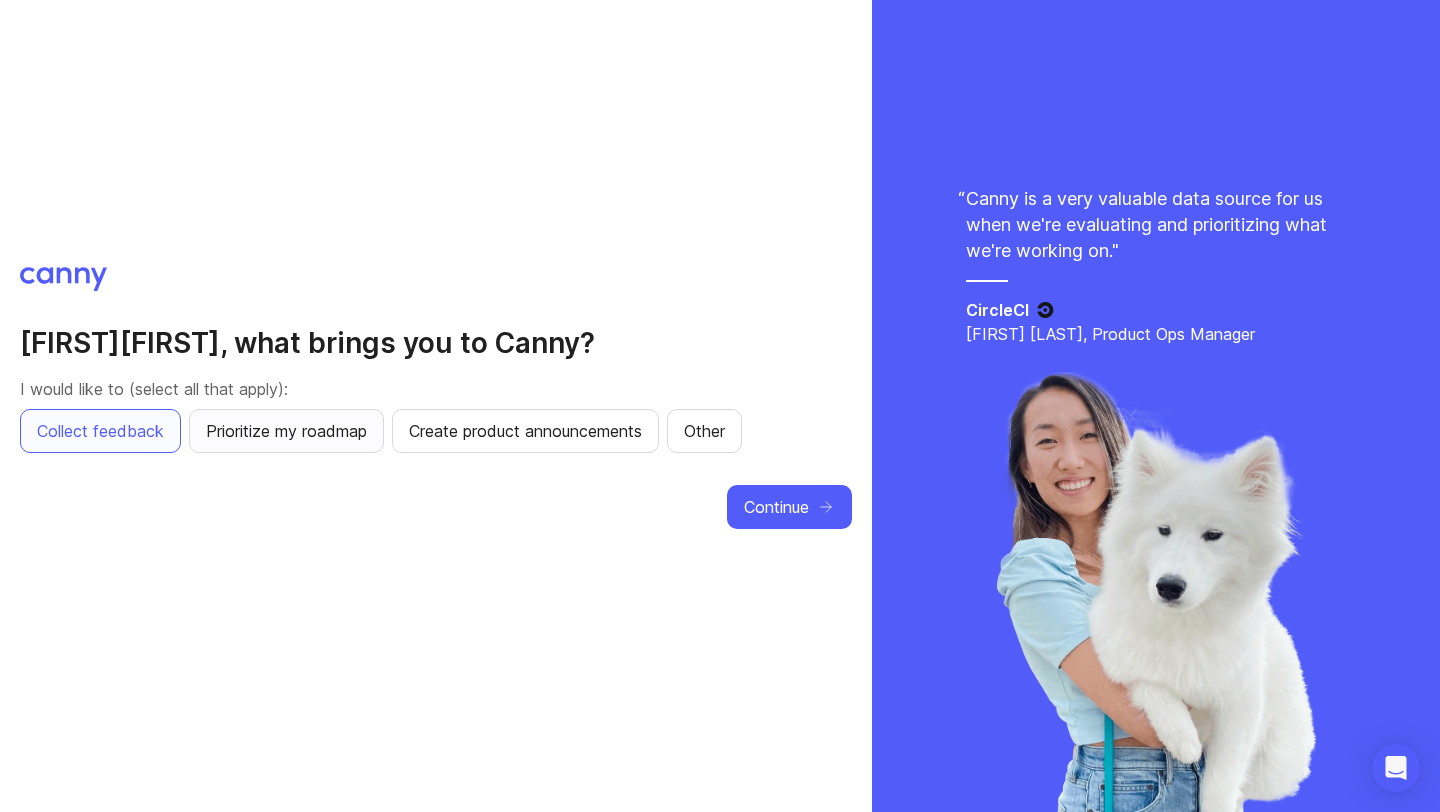 click on "Prioritize my roadmap" at bounding box center [286, 431] 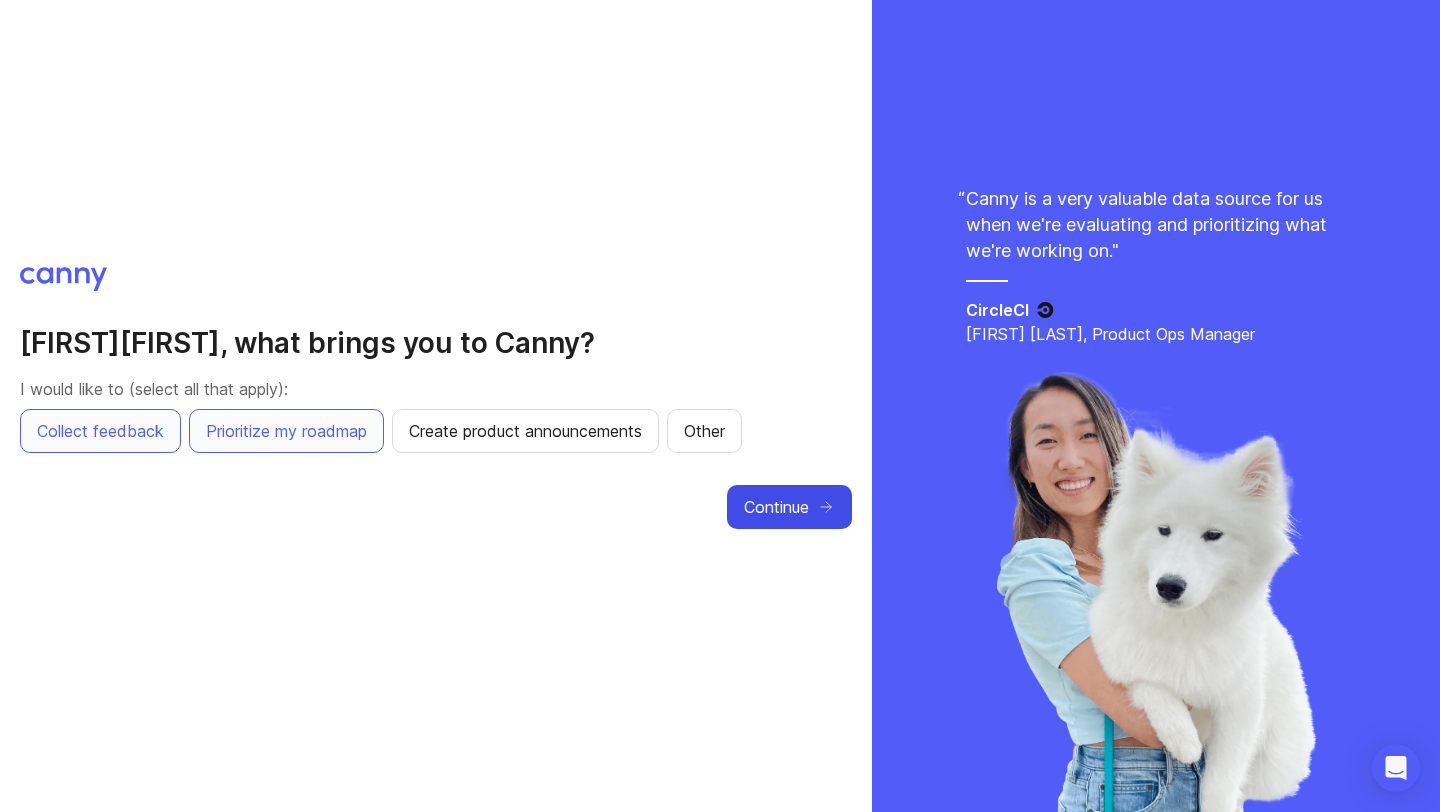 click on "Continue" at bounding box center (776, 507) 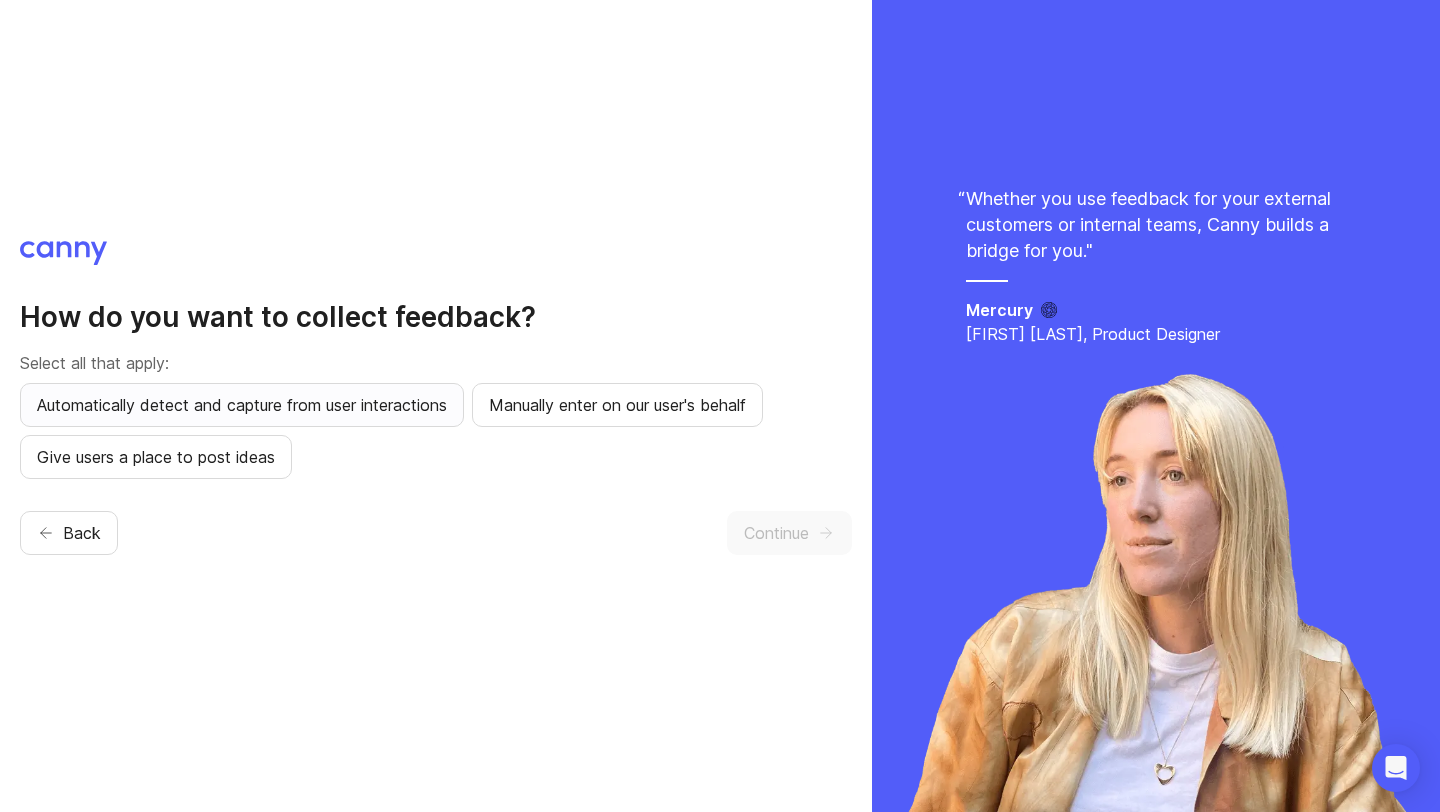 click on "Automatically detect and capture from user interactions" at bounding box center [242, 405] 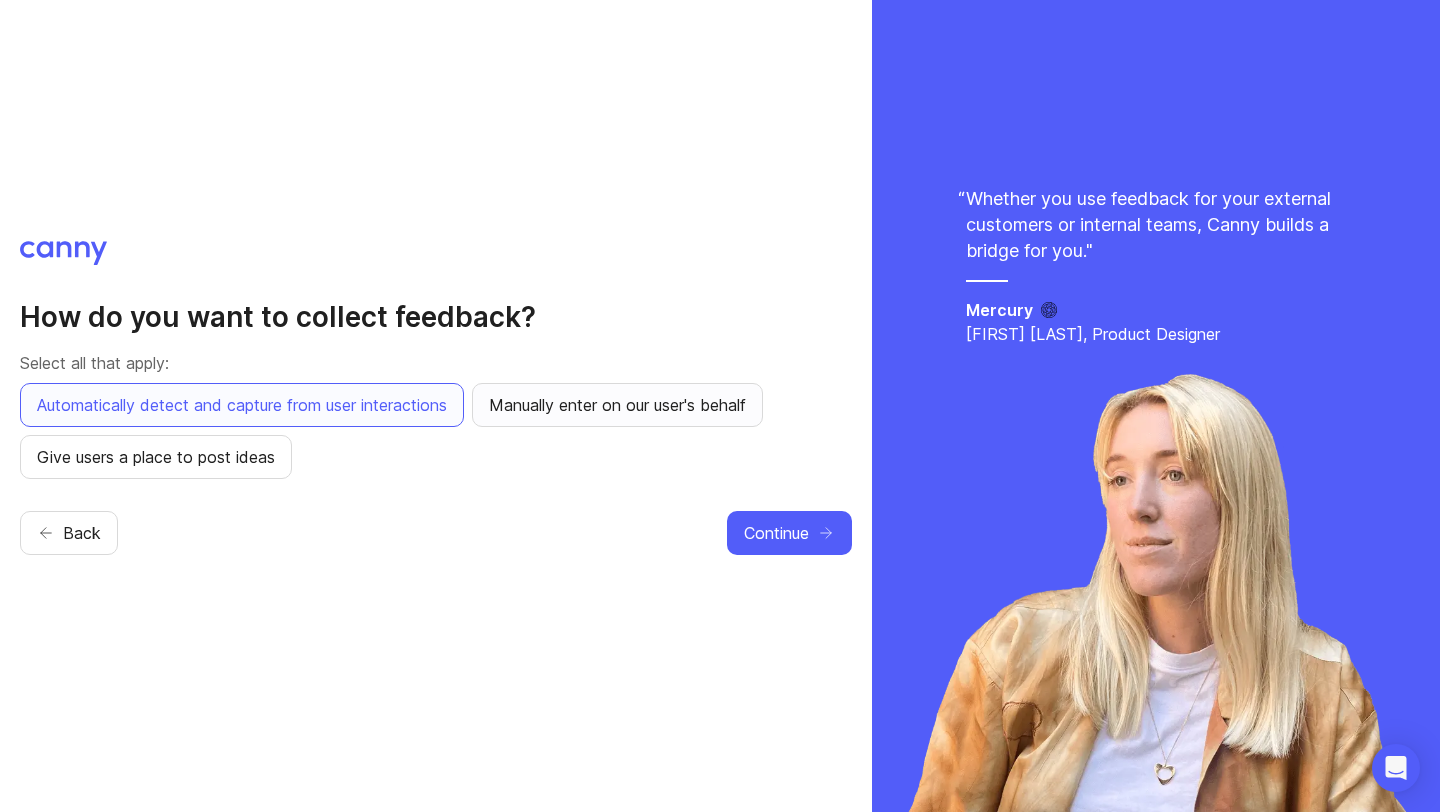 click on "Manually enter on our user's behalf" at bounding box center (617, 405) 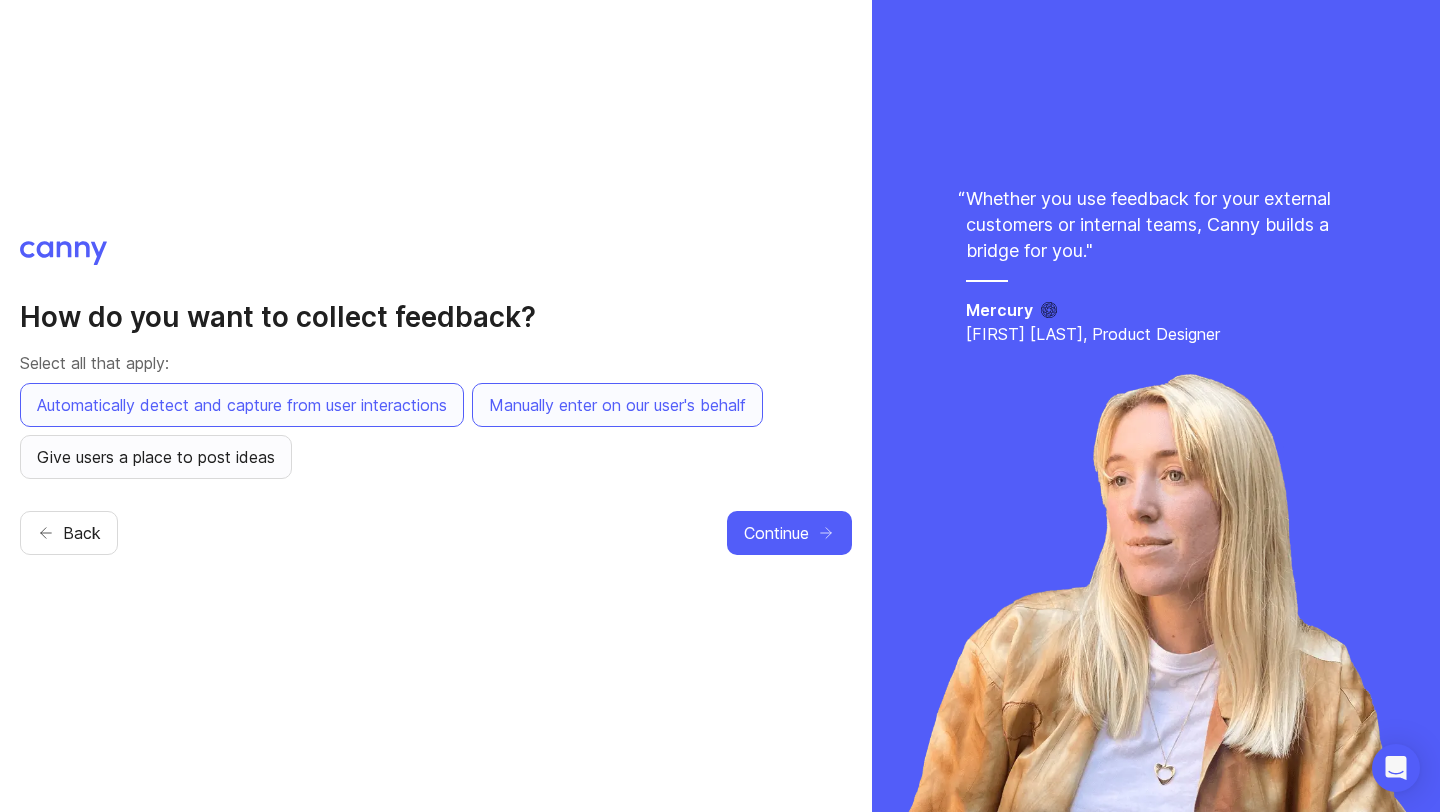 click on "Give users a place to post ideas" at bounding box center [156, 457] 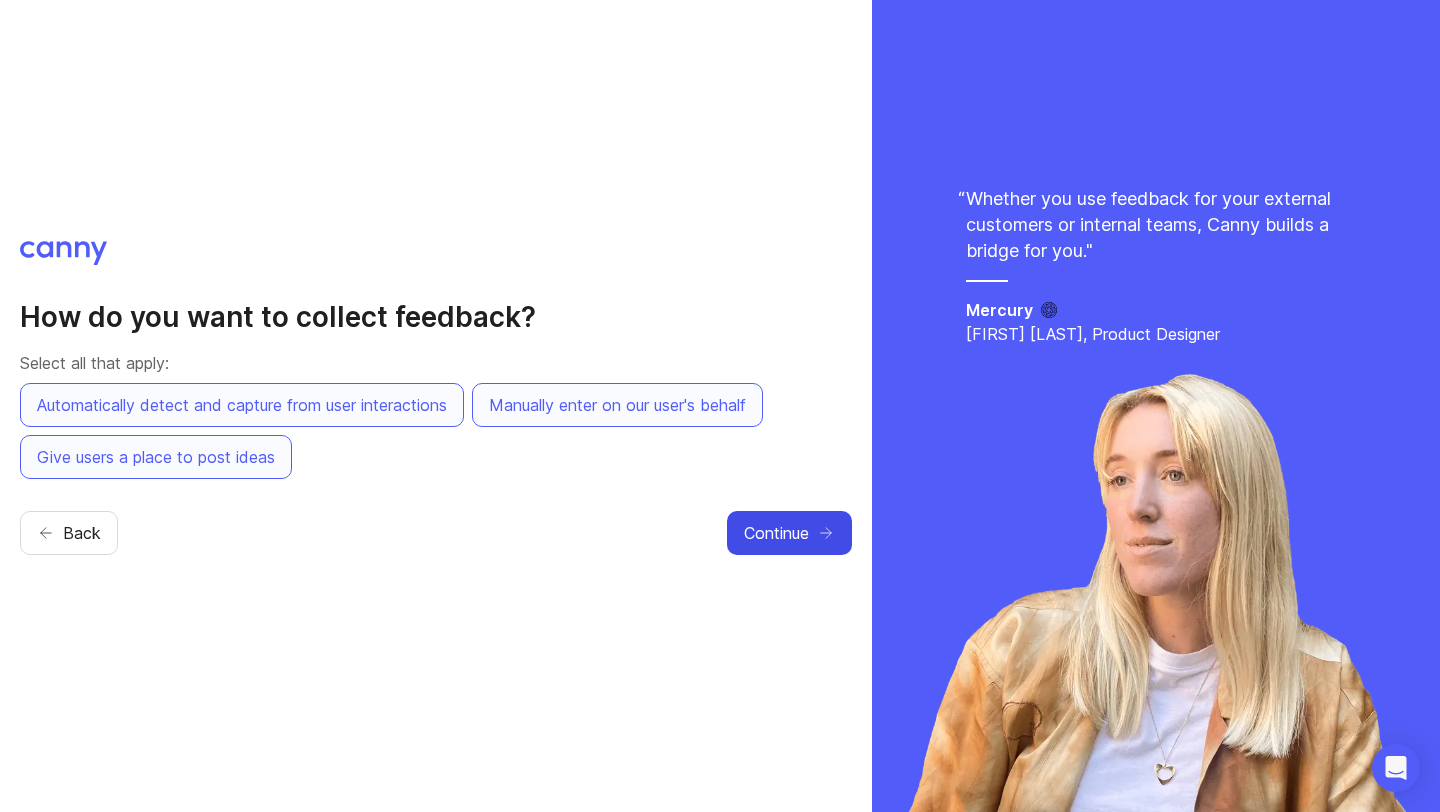 click on "Continue" at bounding box center (776, 533) 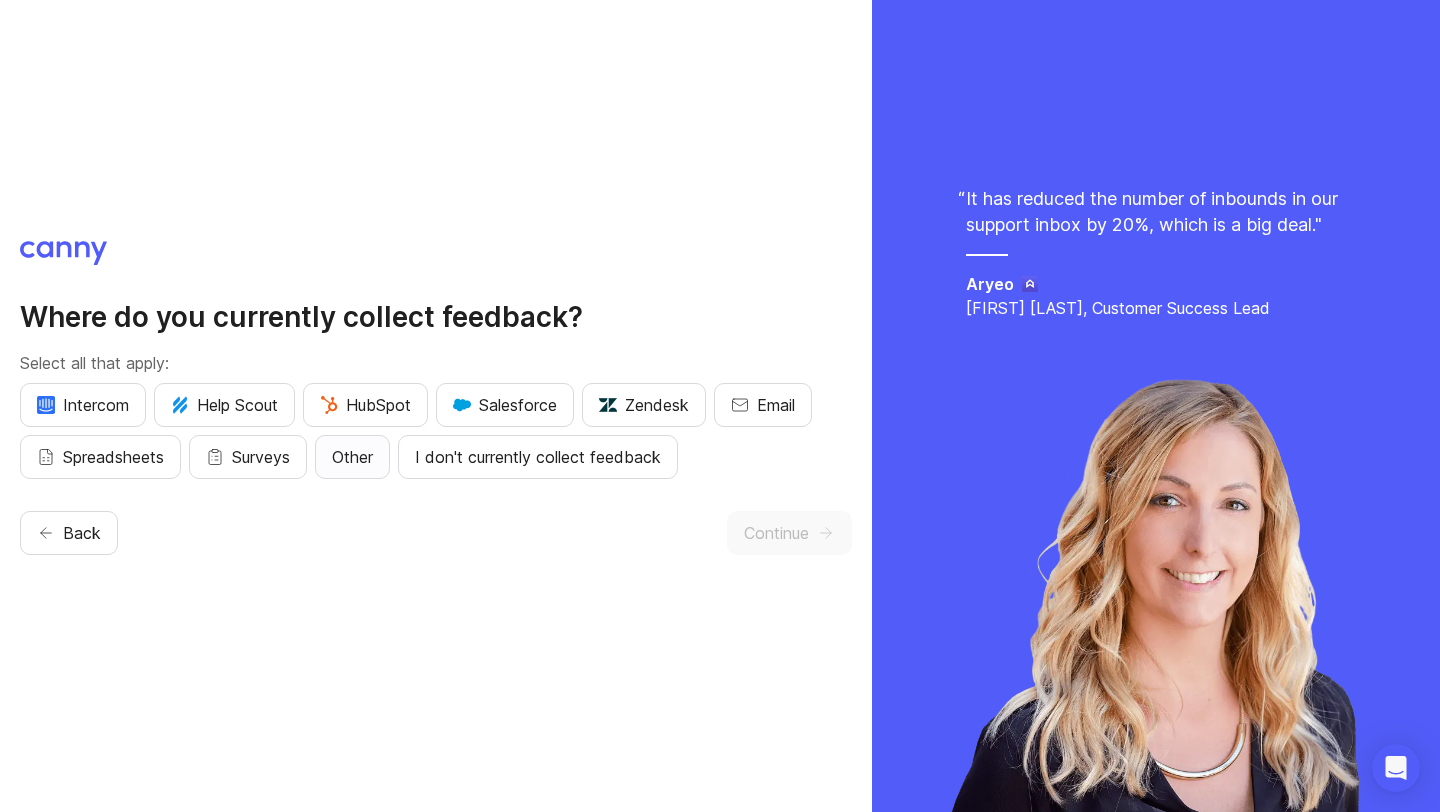 click on "Other" at bounding box center (83, 405) 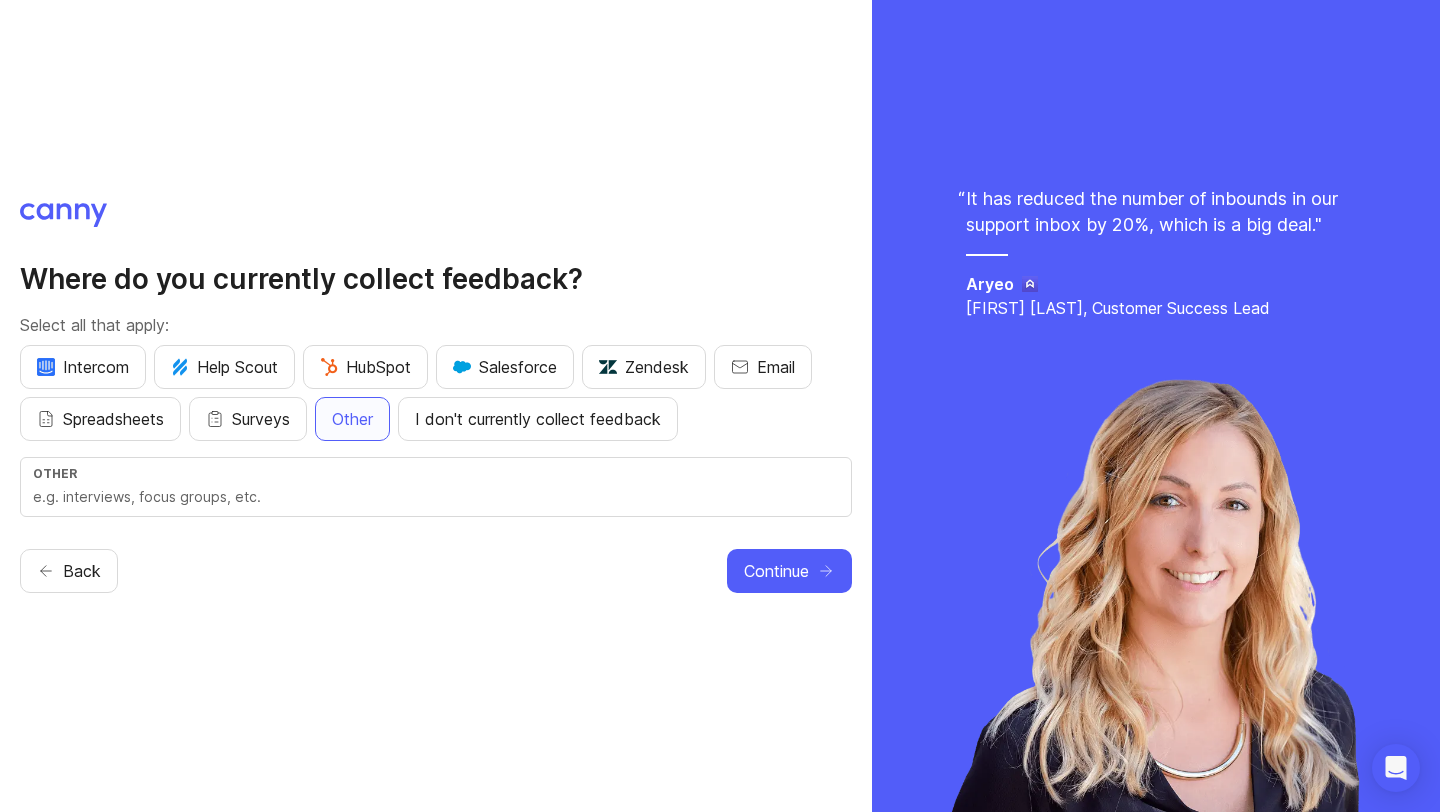click at bounding box center (436, 497) 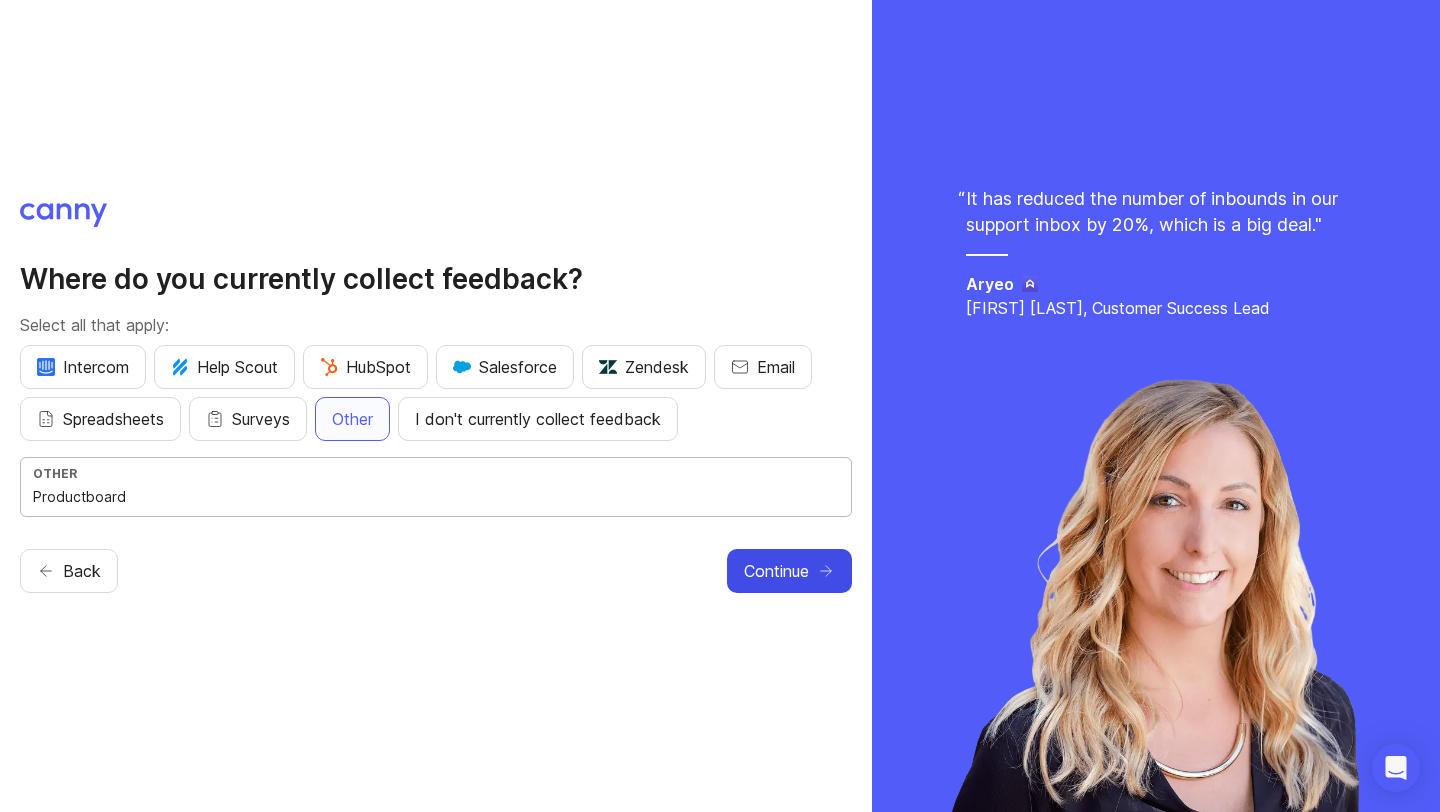 type on "Productboard" 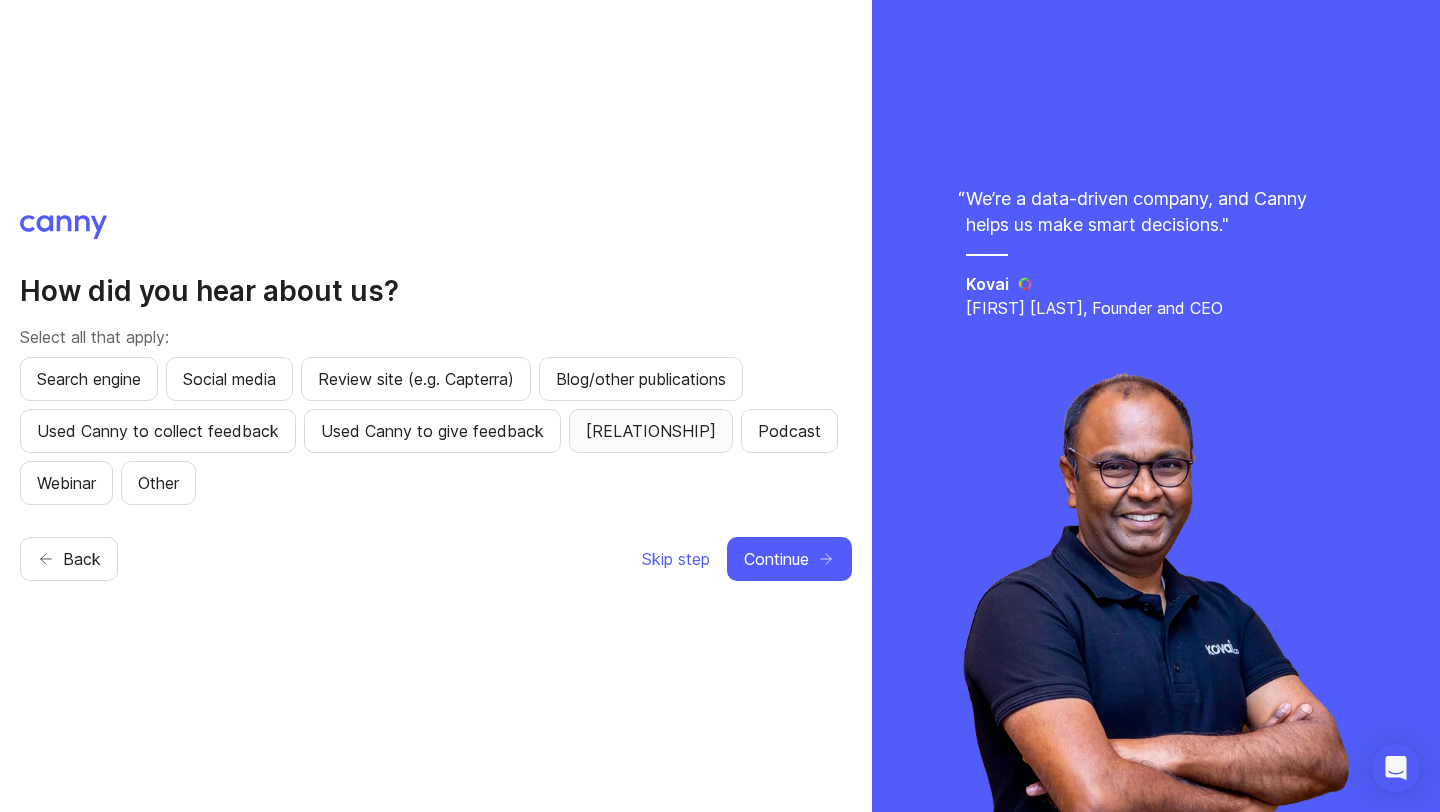 click on "Friend/Colleague" at bounding box center [89, 379] 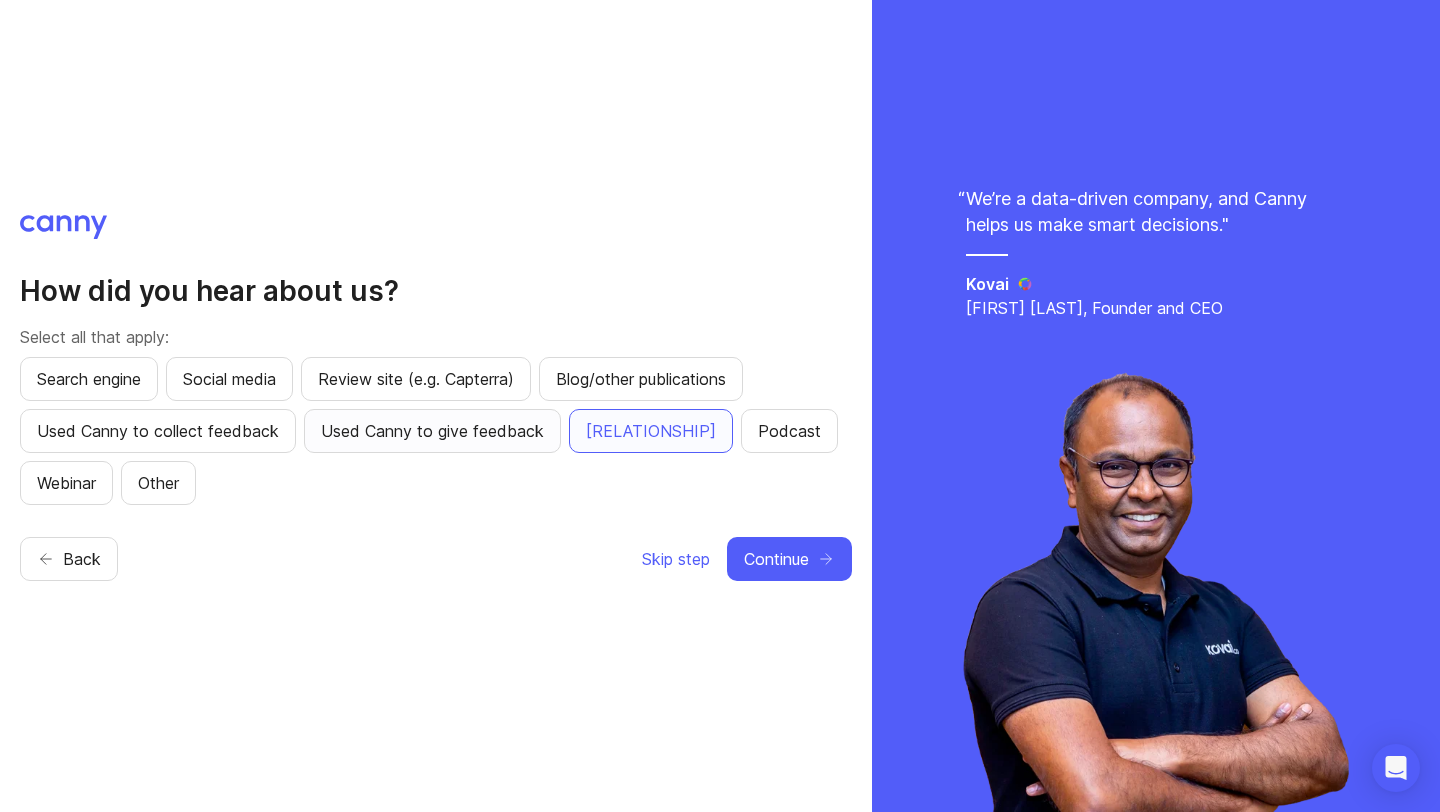 click on "Used Canny to give feedback" at bounding box center (89, 379) 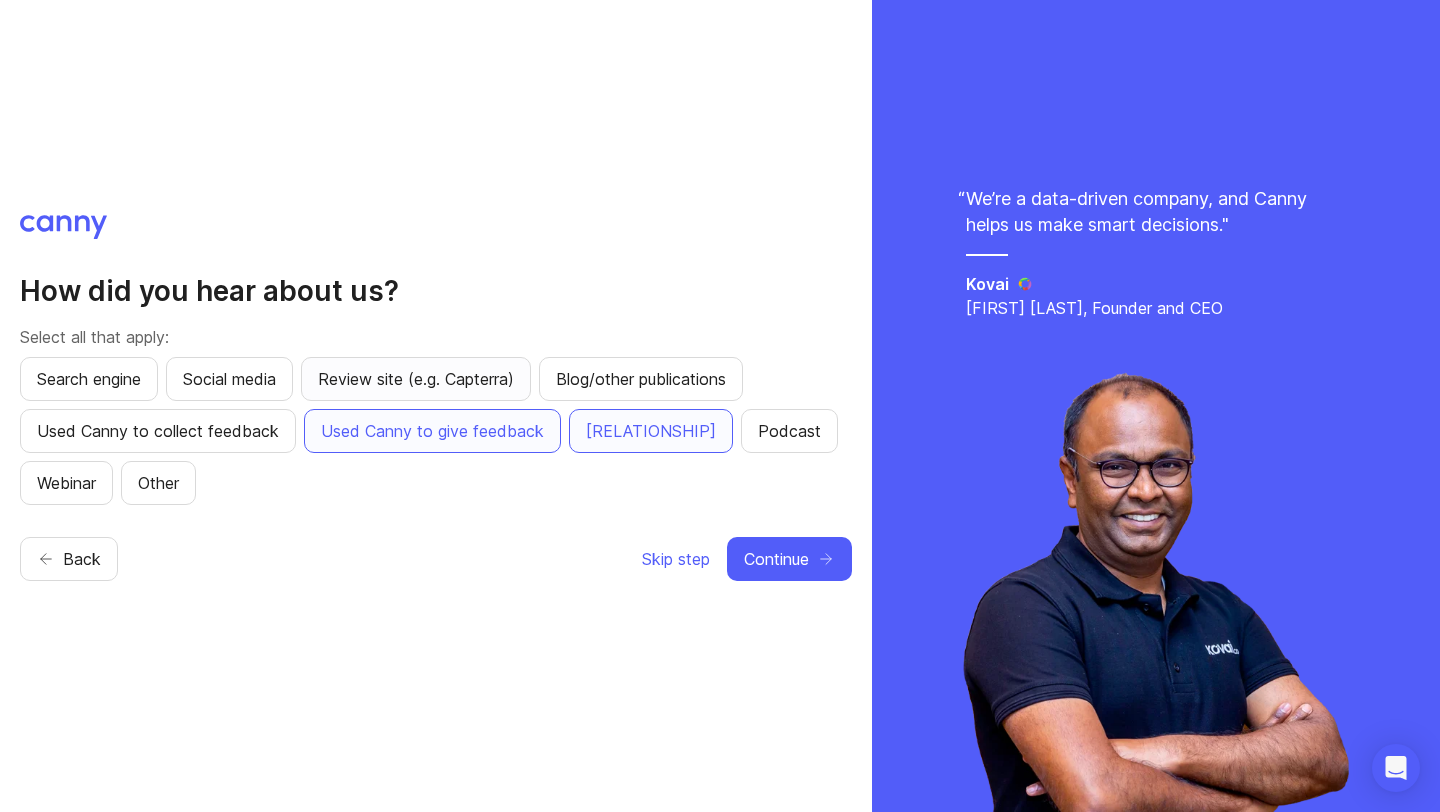 click on "Review site (e.g. Capterra)" at bounding box center (89, 379) 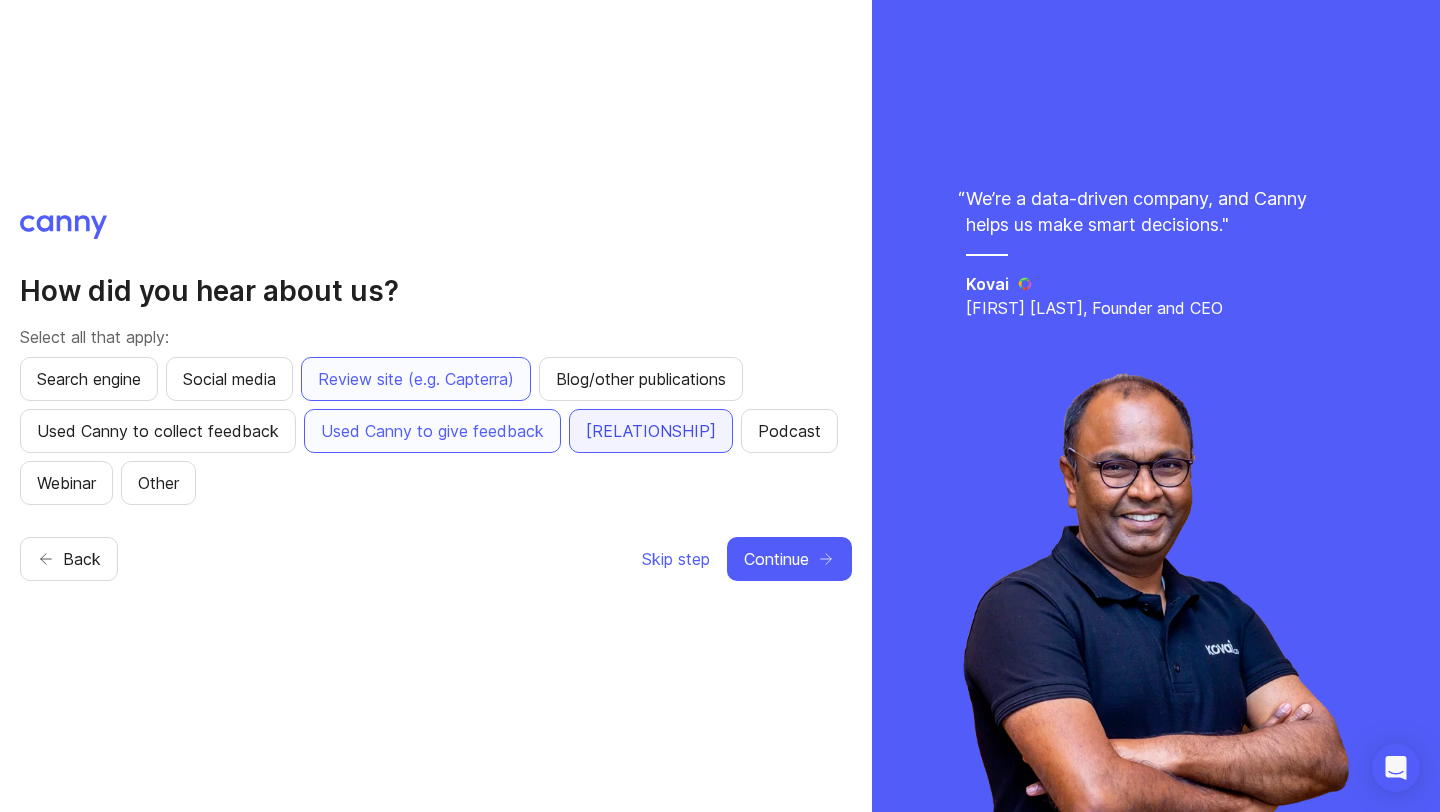 click on "Friend/Colleague" at bounding box center (416, 379) 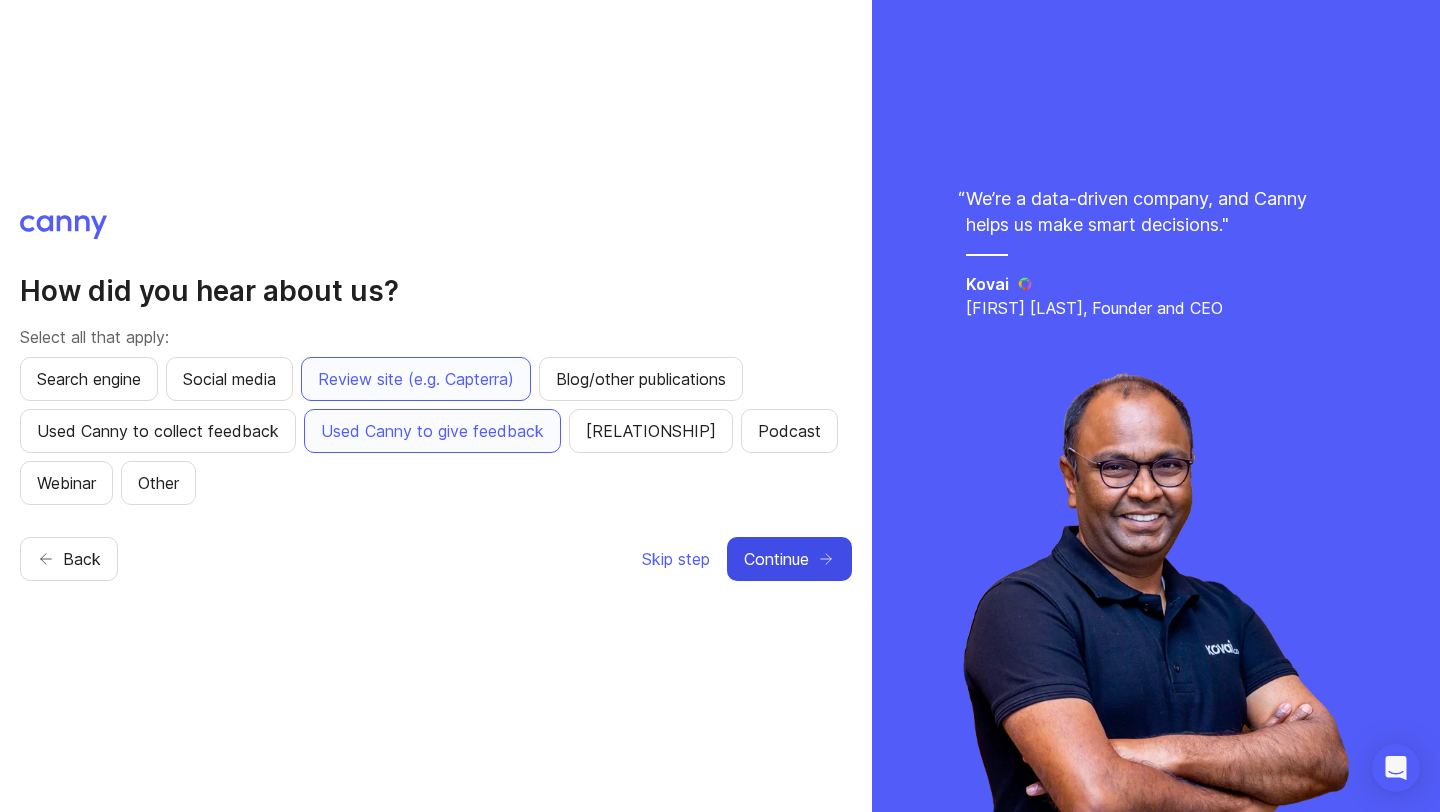 click on "Continue" at bounding box center [776, 559] 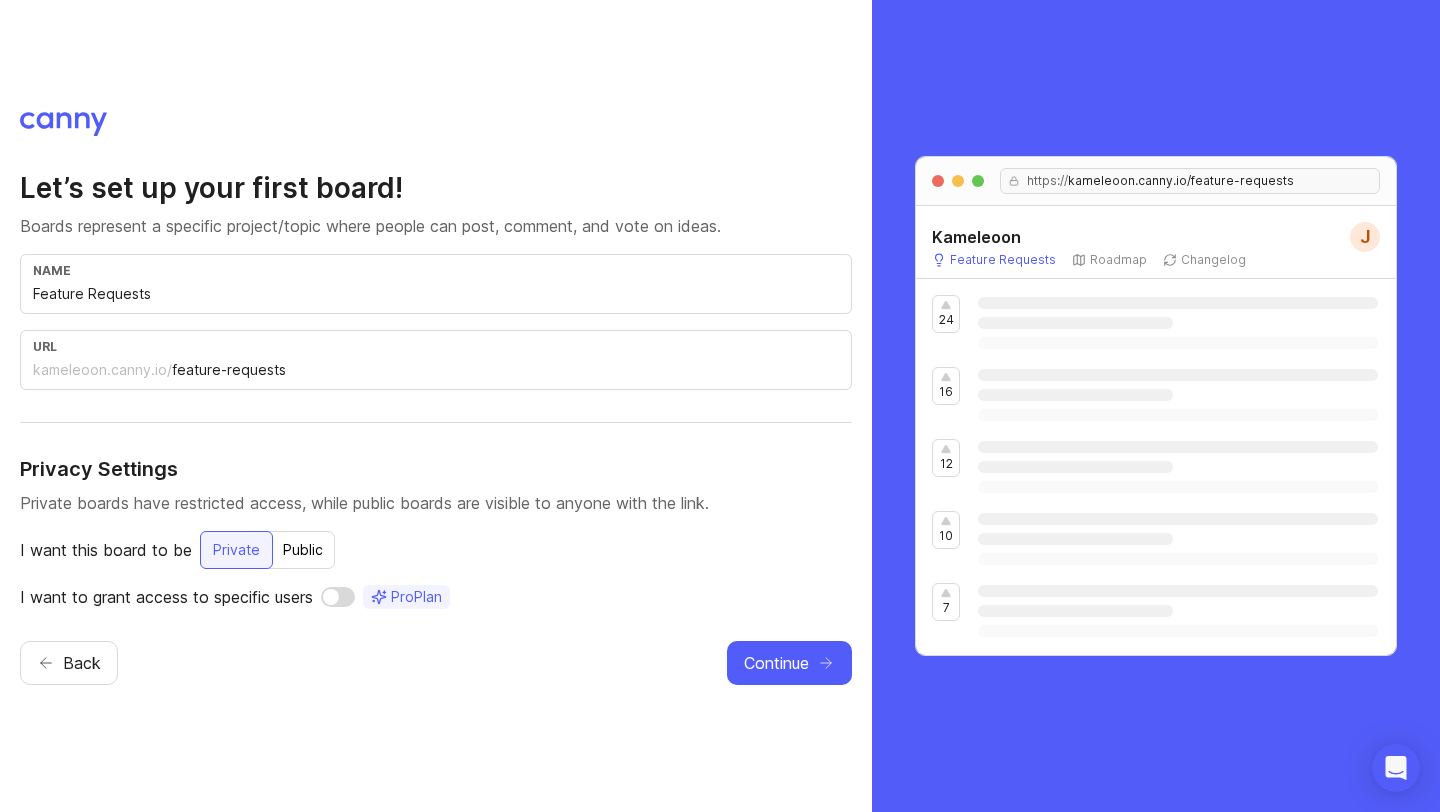 click on "kameleoon.canny.io/" at bounding box center [102, 370] 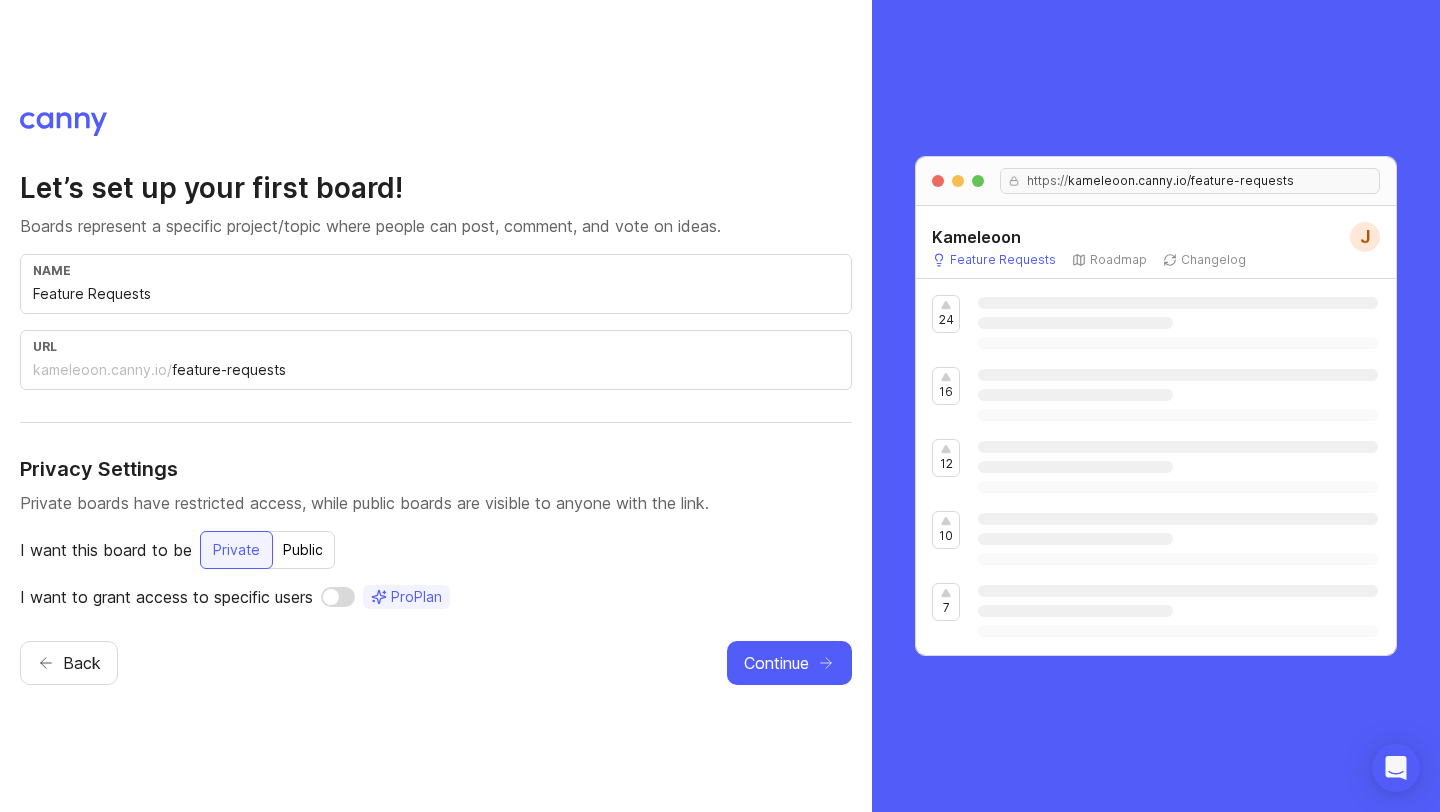click on "Public" at bounding box center [236, 550] 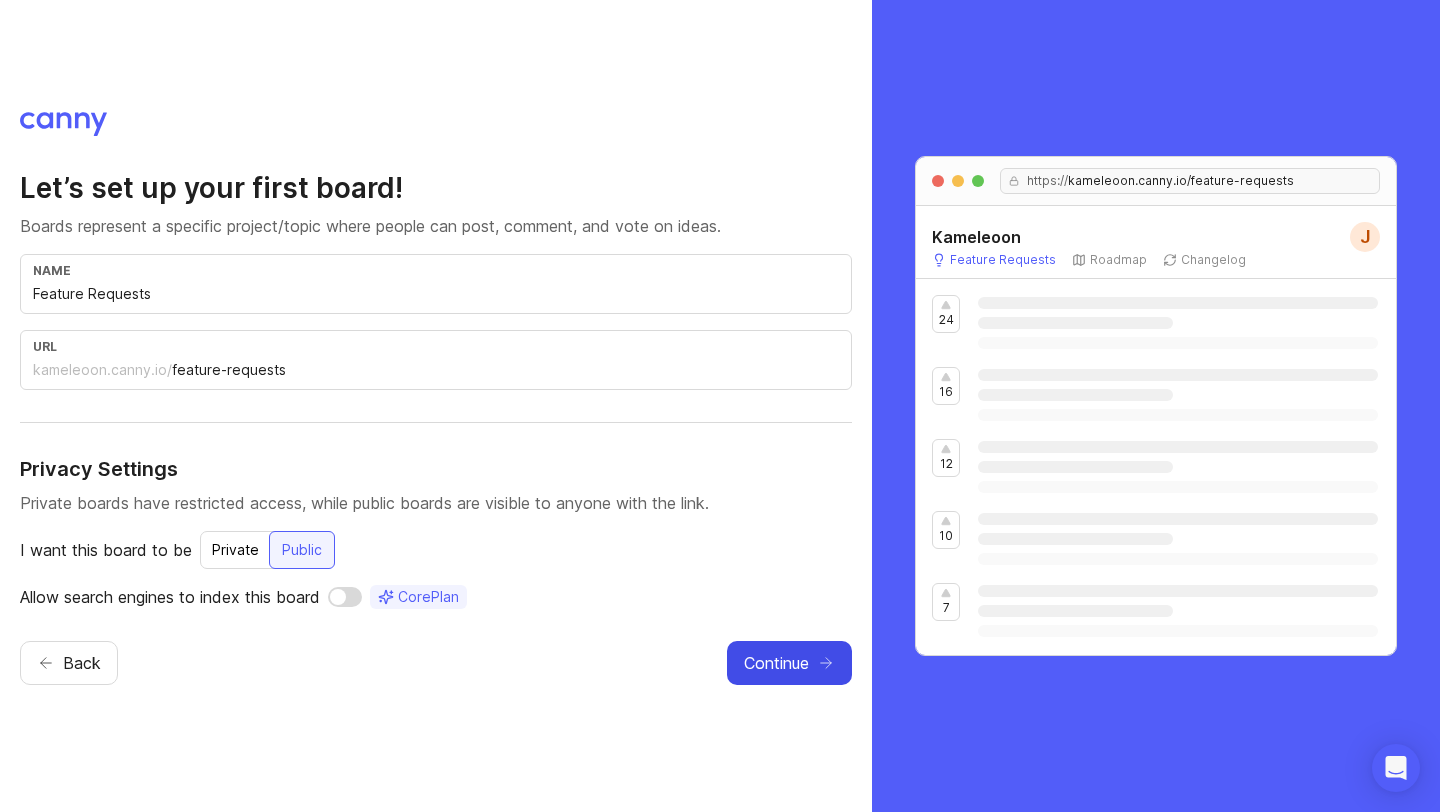 click on "Continue" at bounding box center (789, 663) 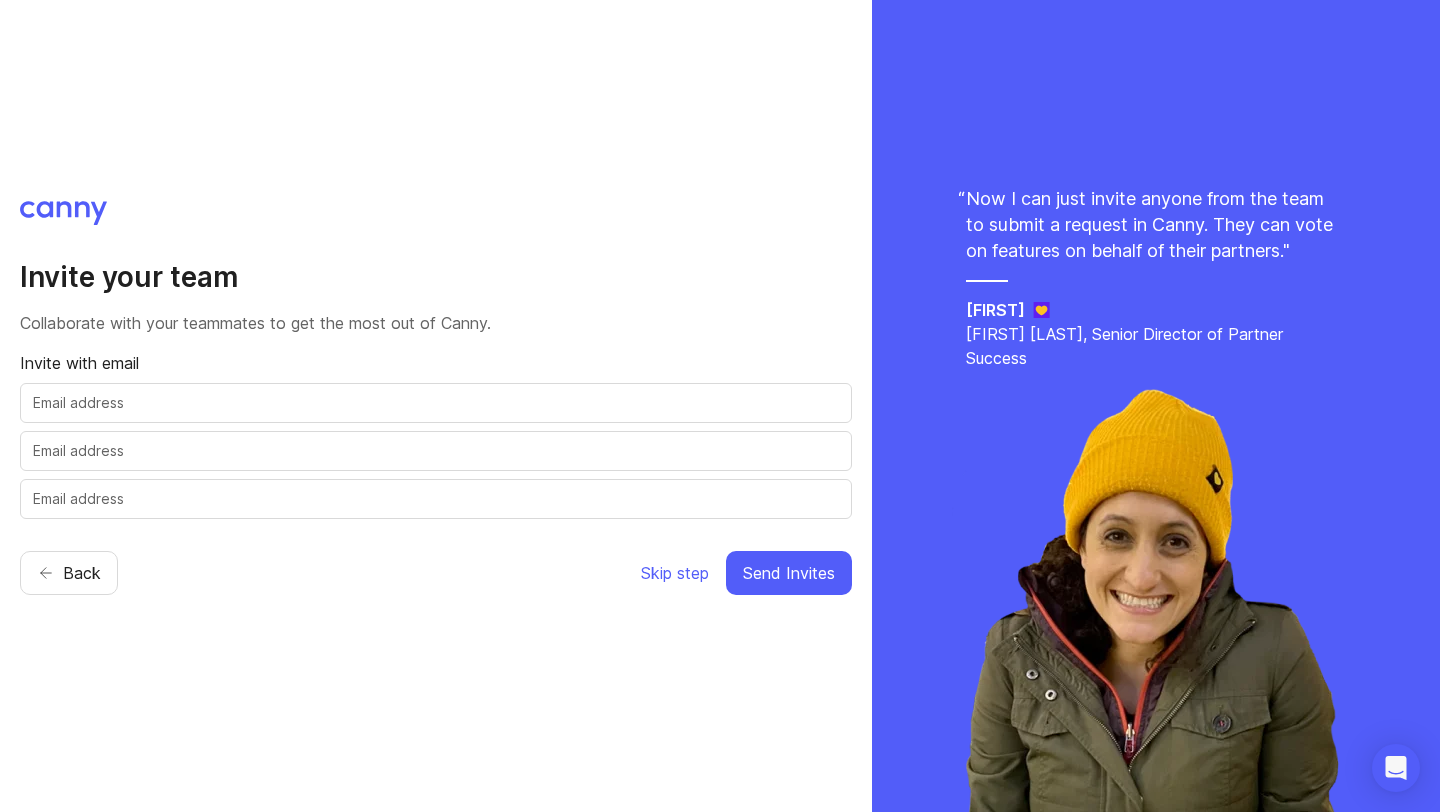 click at bounding box center [436, 403] 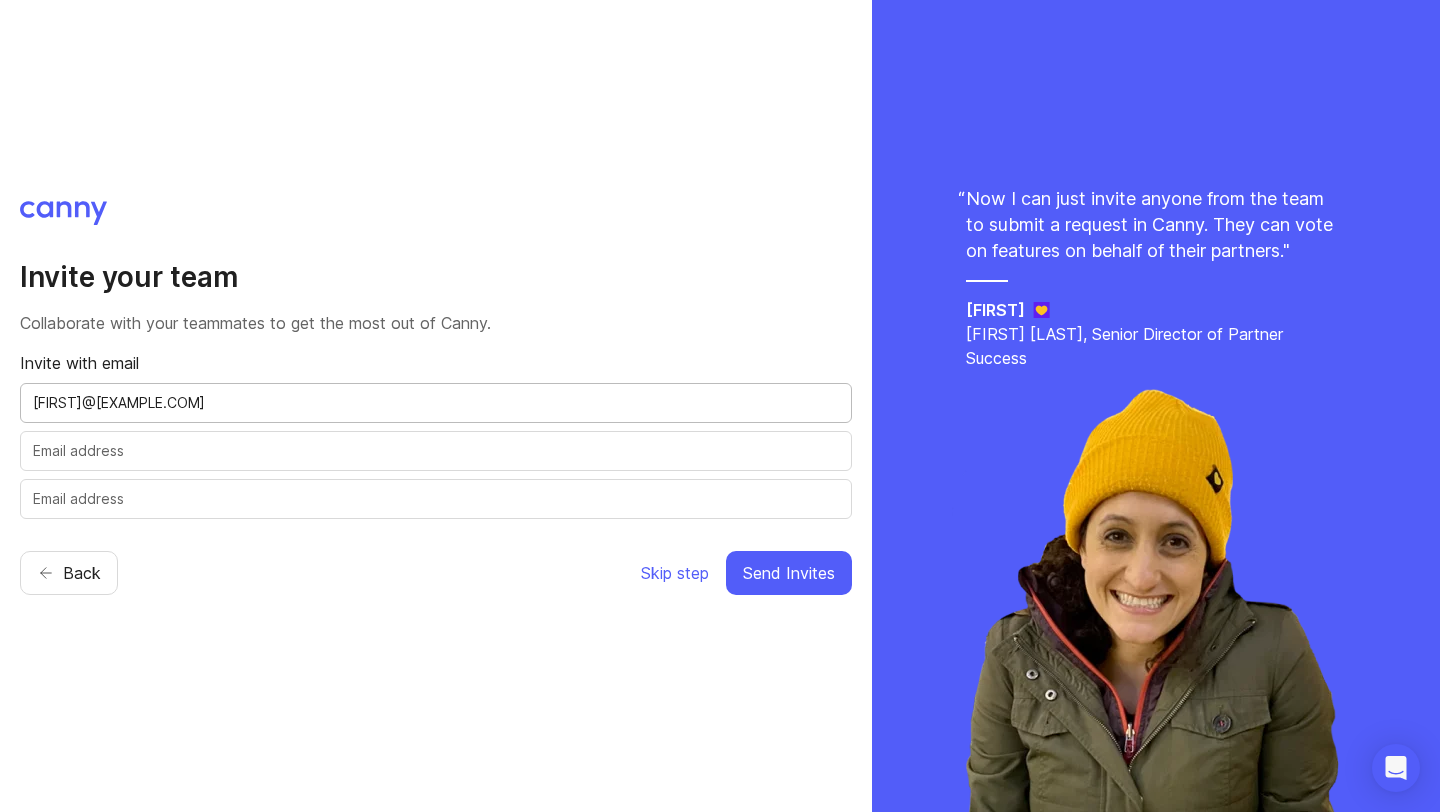 type on "iung@kameleoon.com" 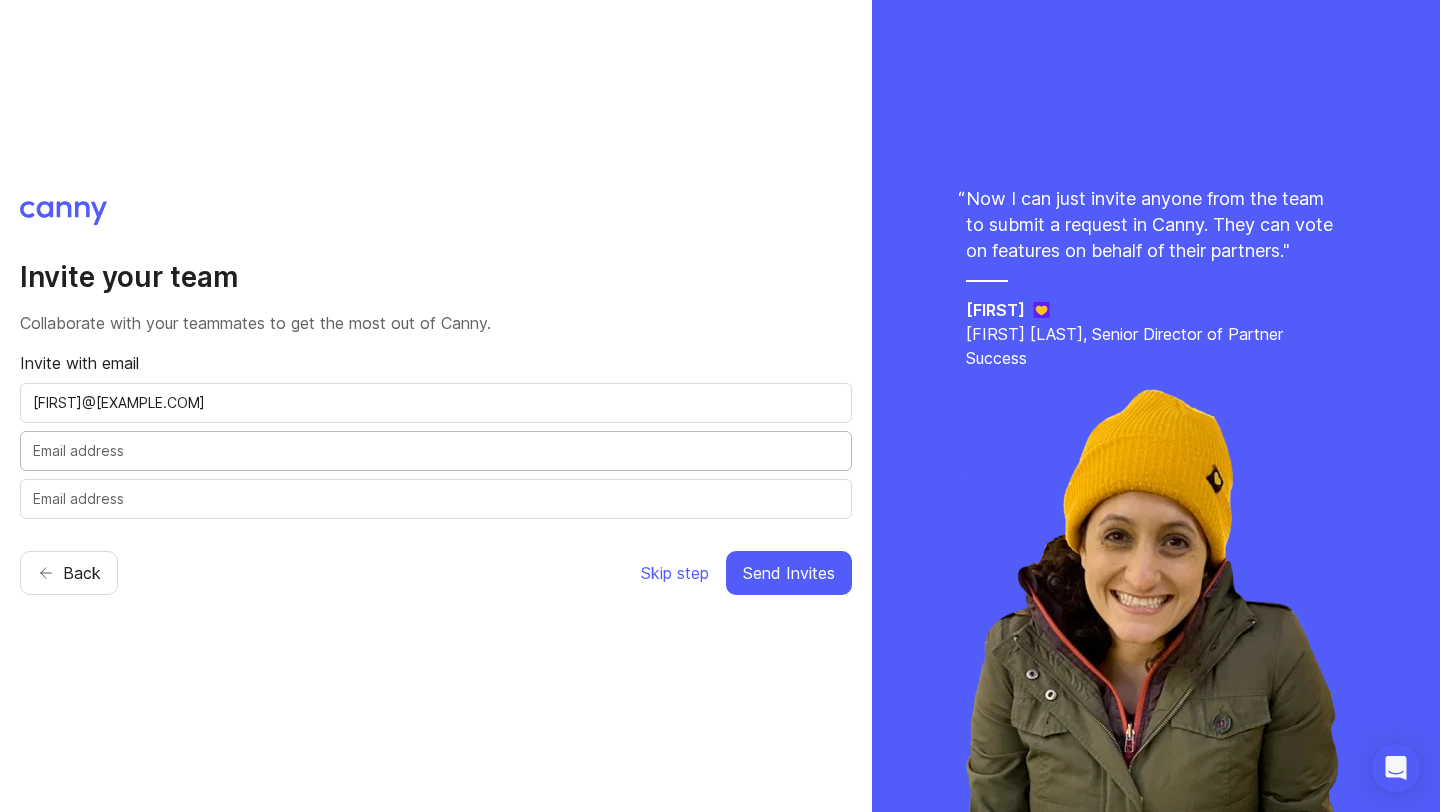 click at bounding box center [436, 451] 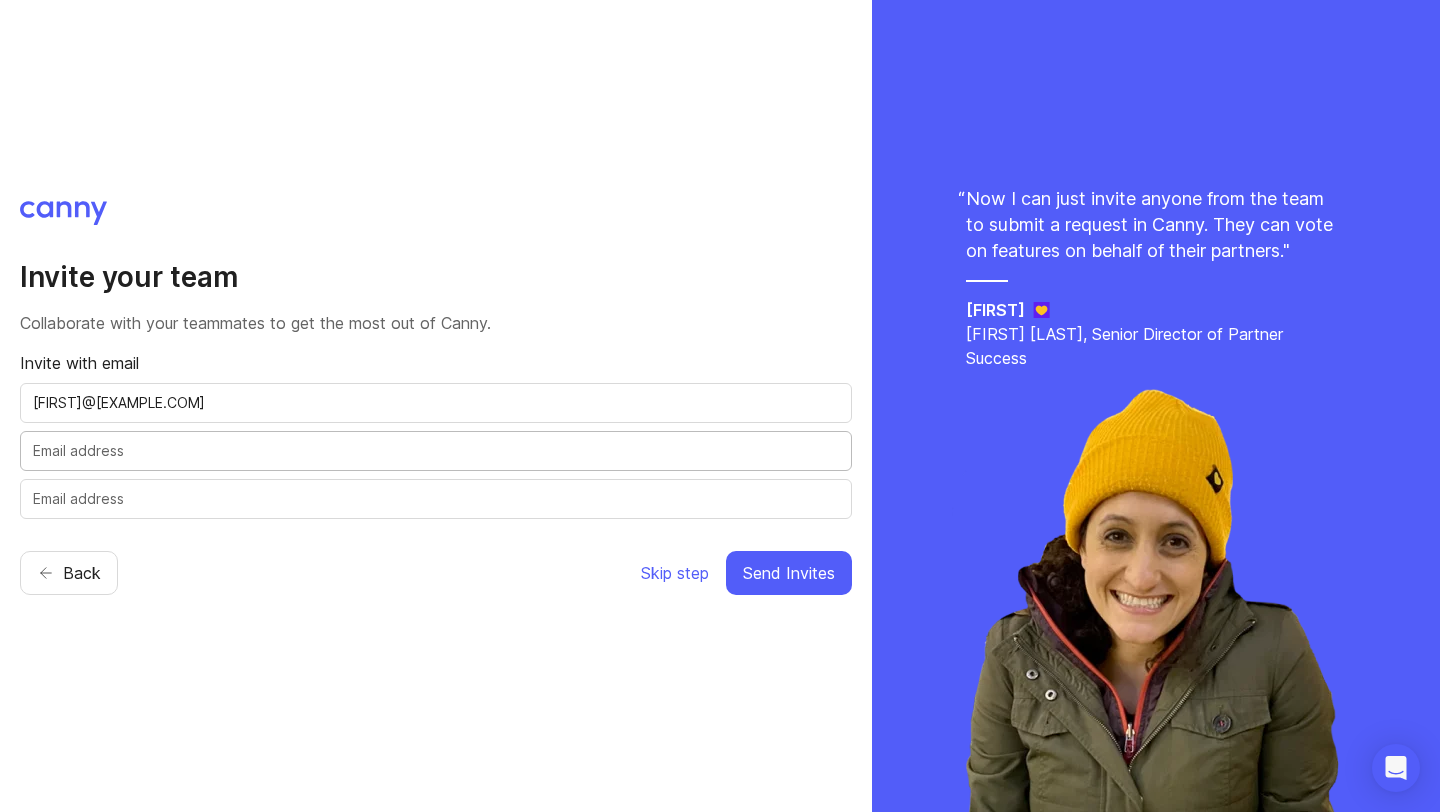 click at bounding box center (436, 451) 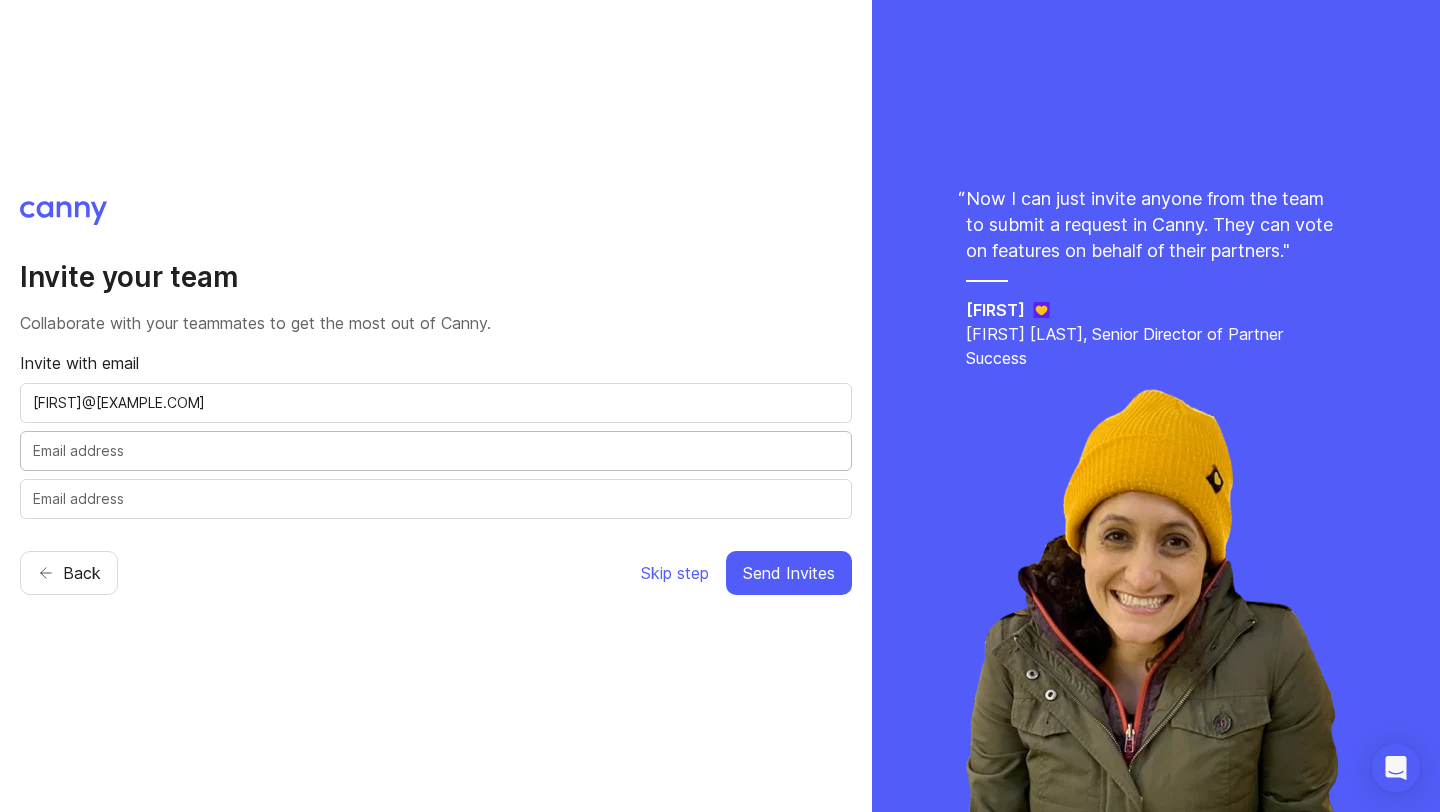 paste on "lmacharadze@kameleoon.com" 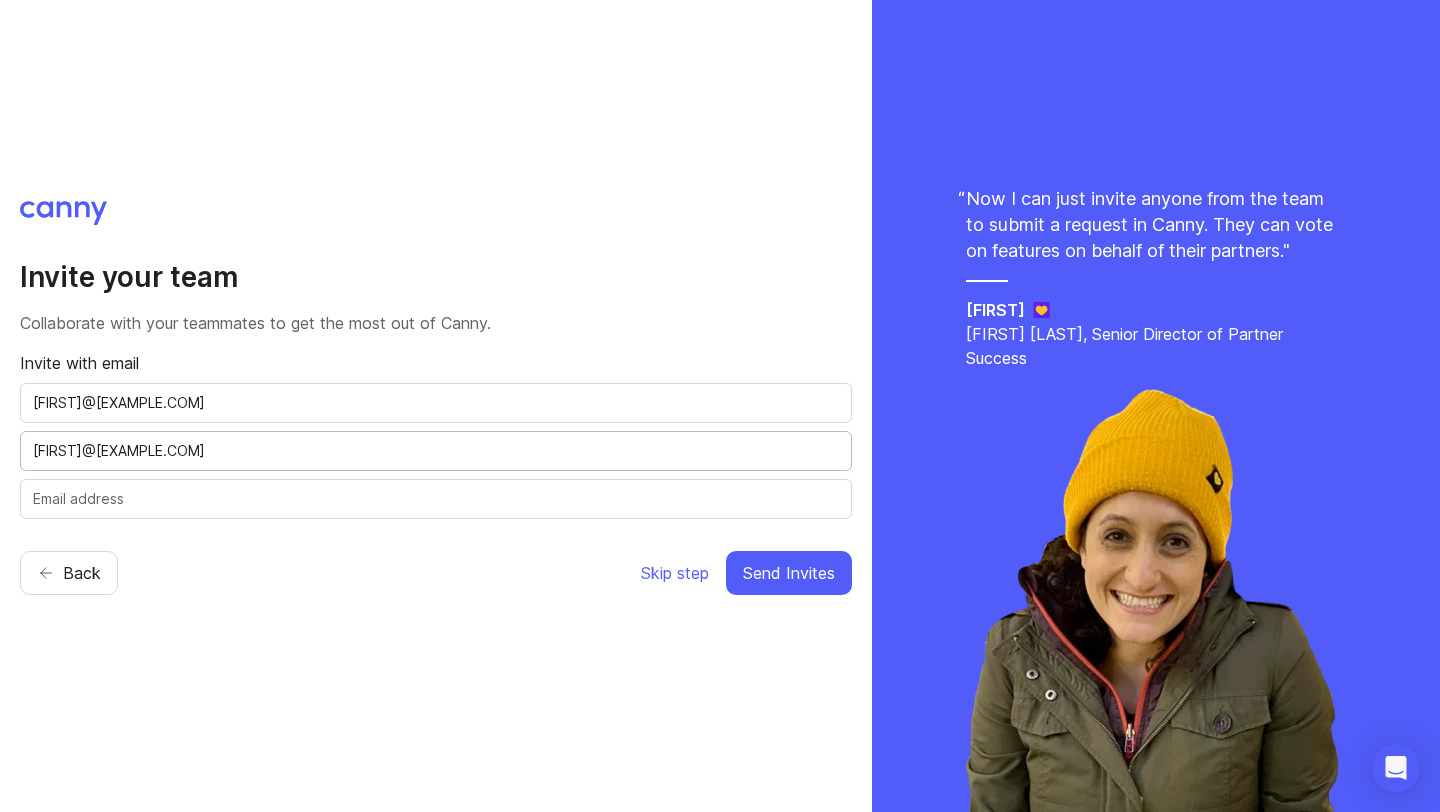click on "lmacharadze@kameleoon.com" at bounding box center [436, 451] 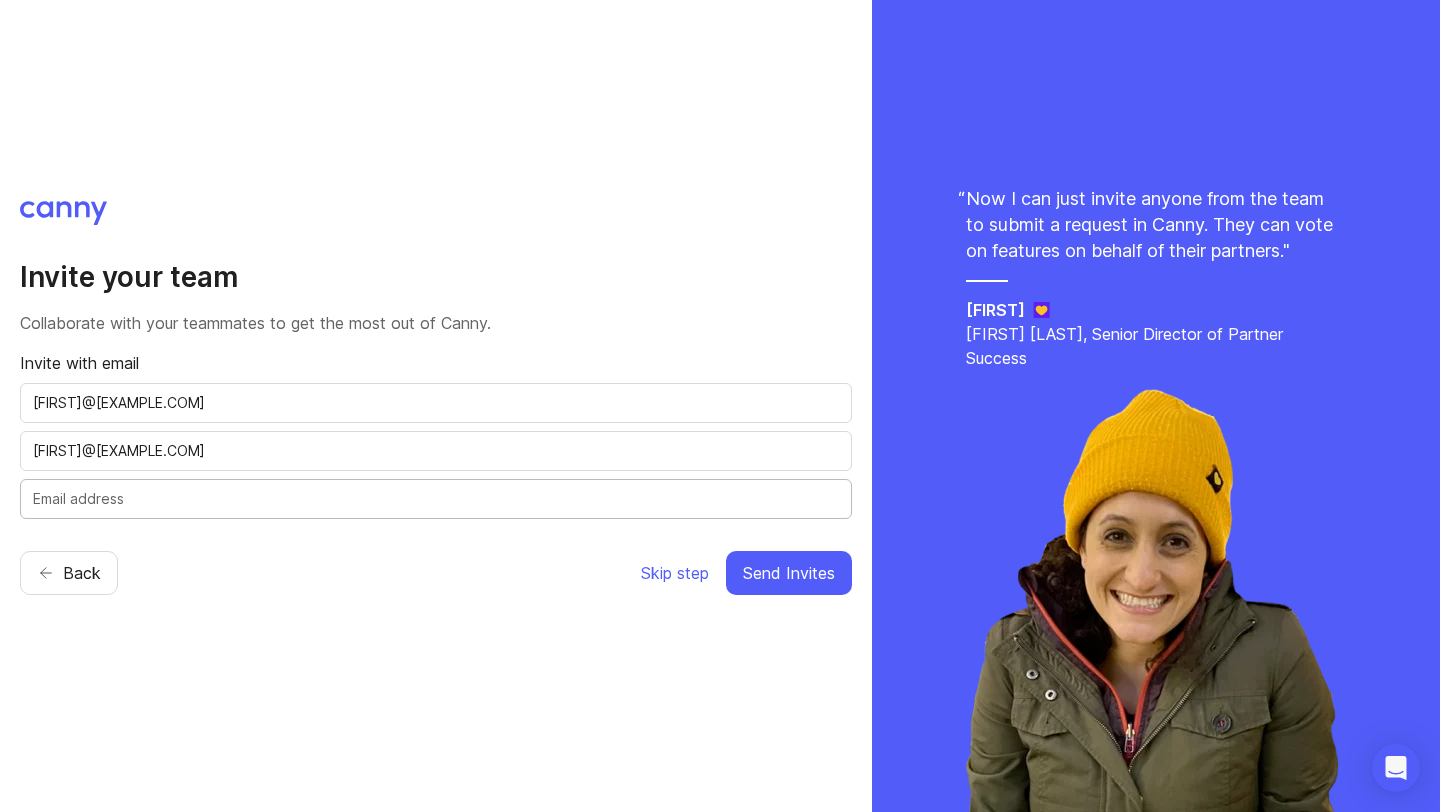 click at bounding box center (436, 499) 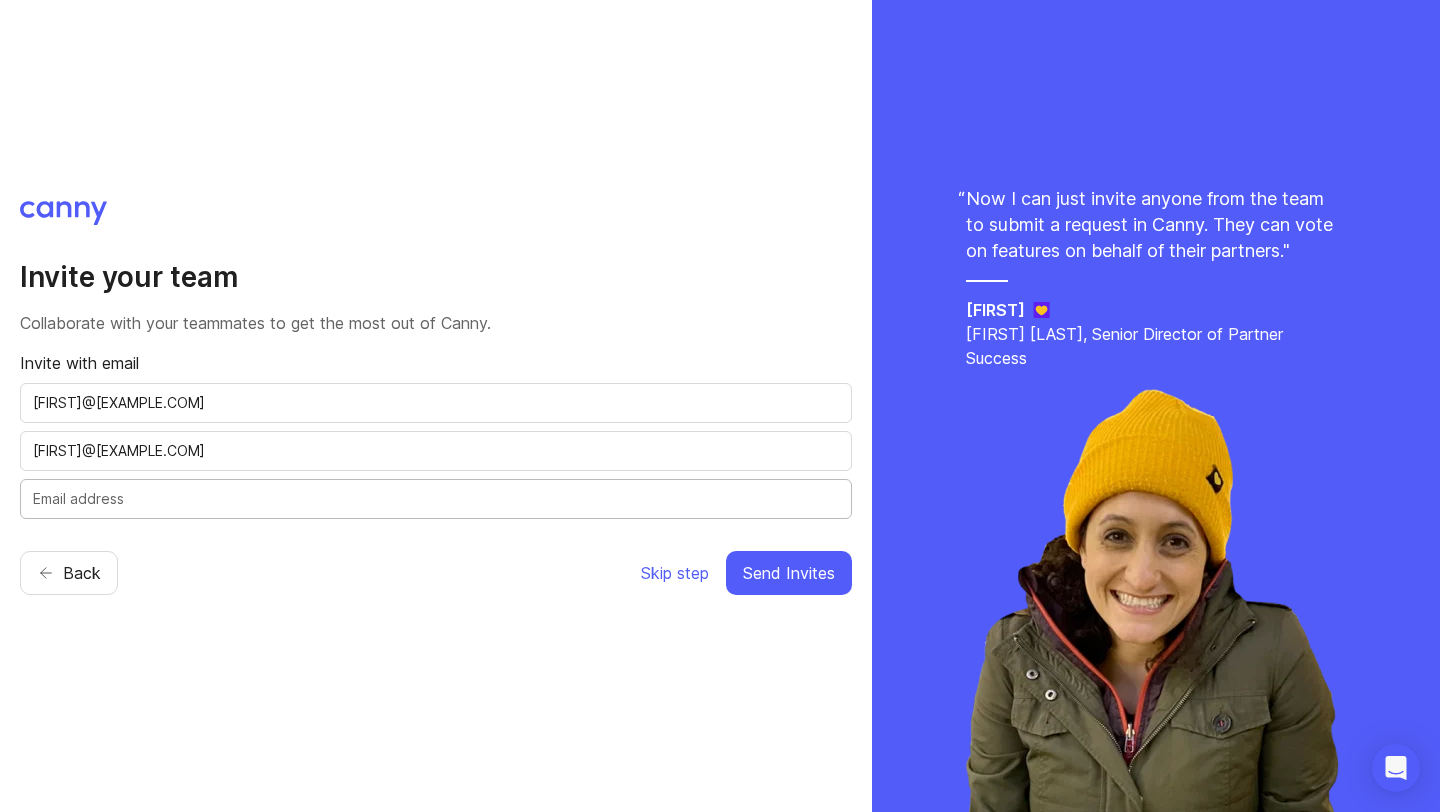 click at bounding box center [436, 499] 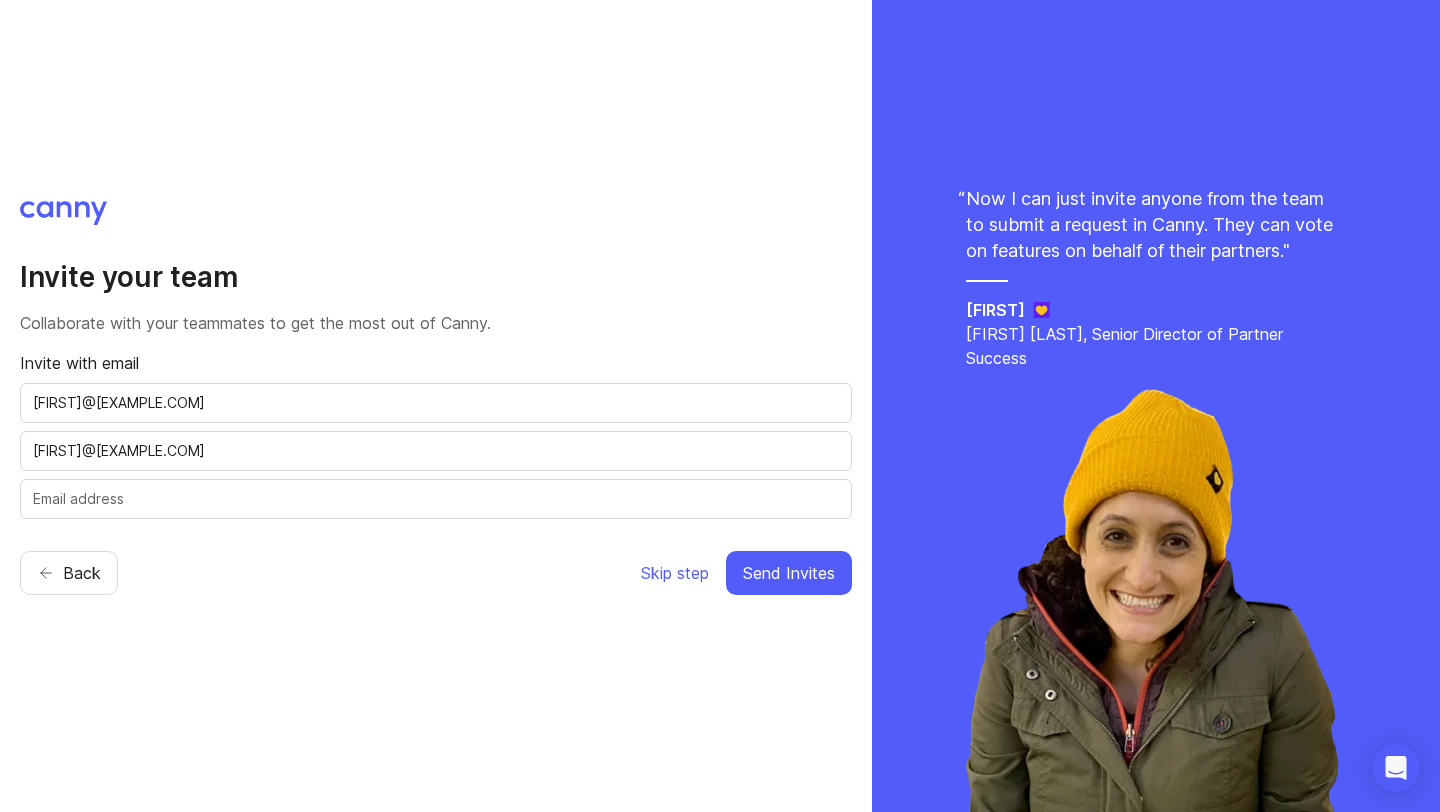 click on "lmacharadze@kameleoon.com" at bounding box center (436, 403) 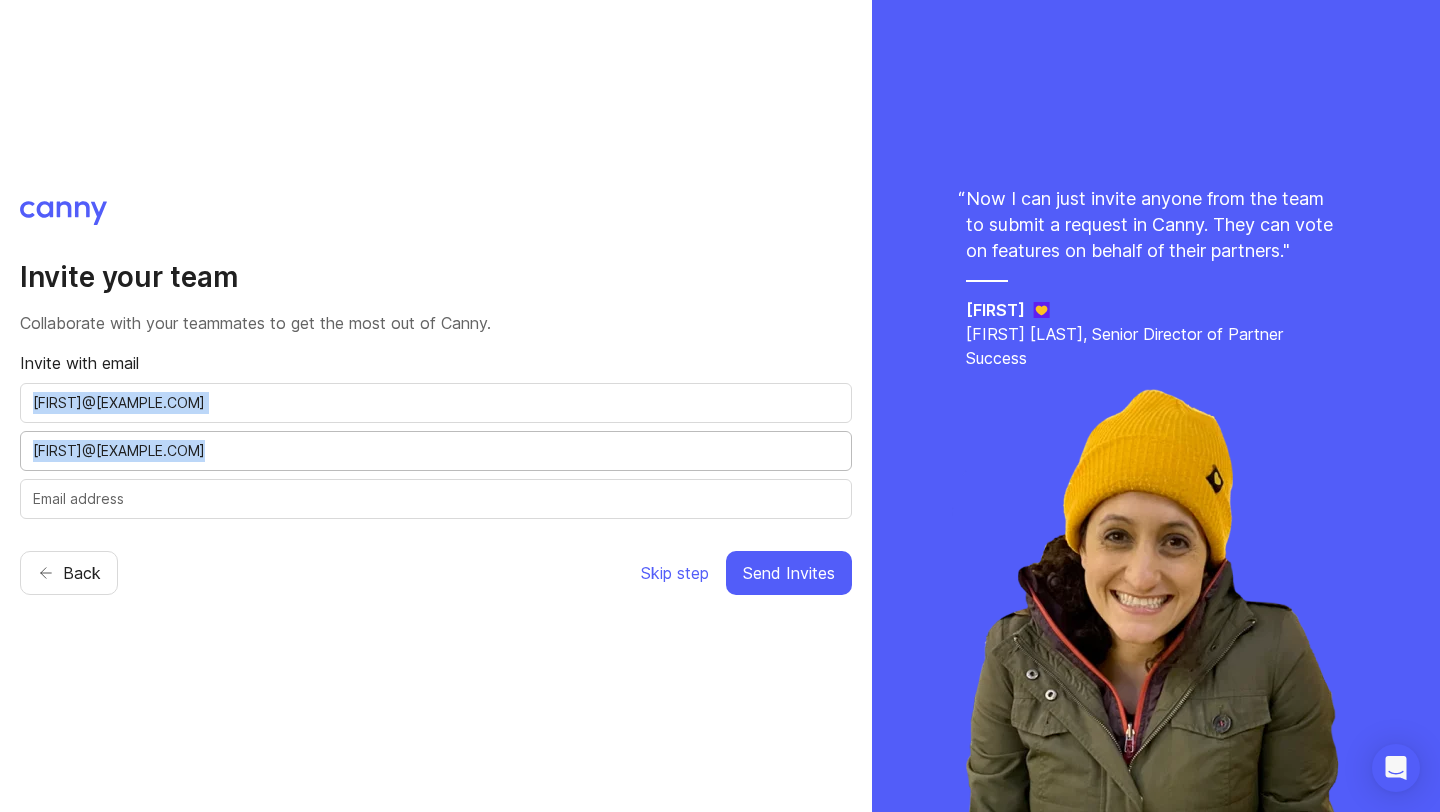 click on "lmacharadze@kameleoon.com" at bounding box center [436, 451] 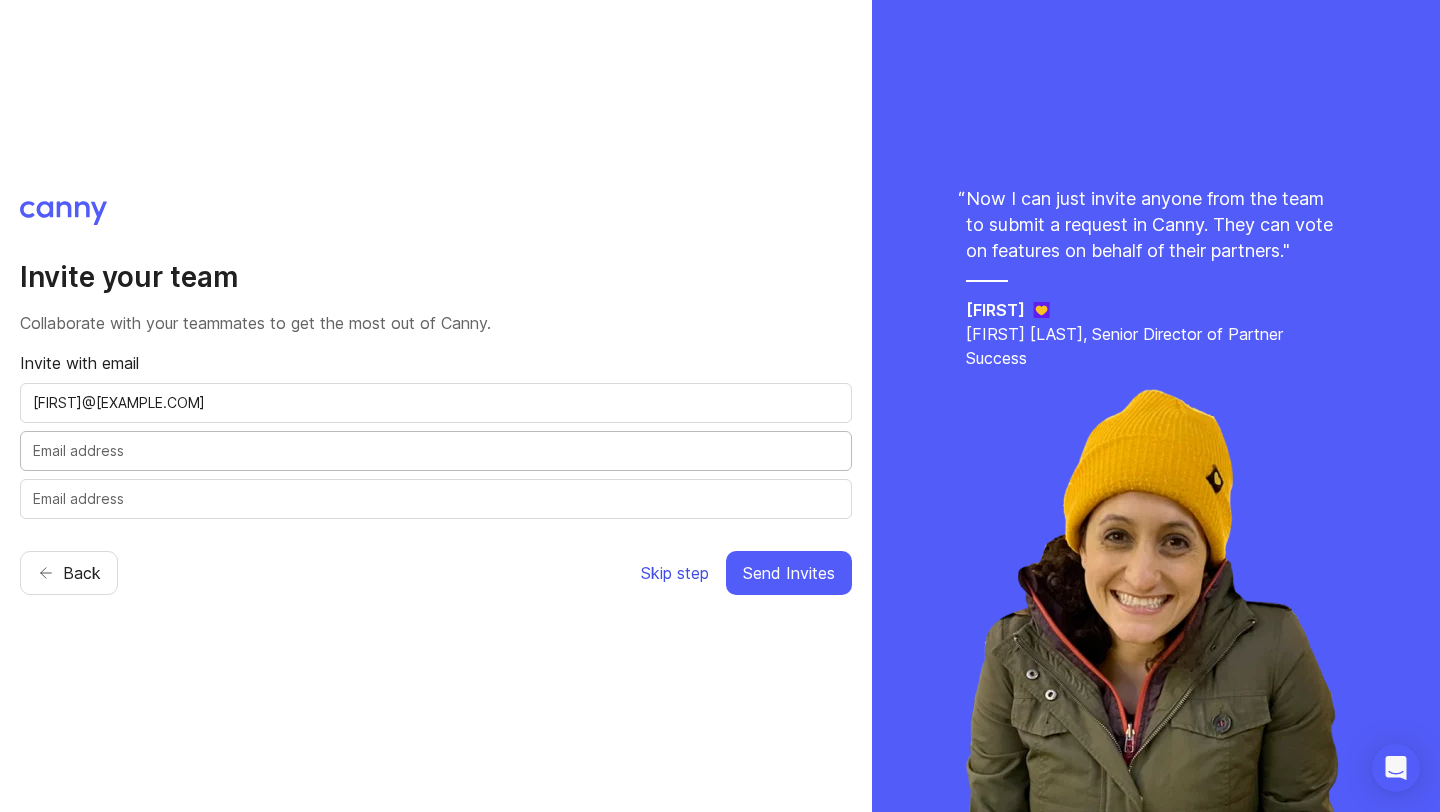 type 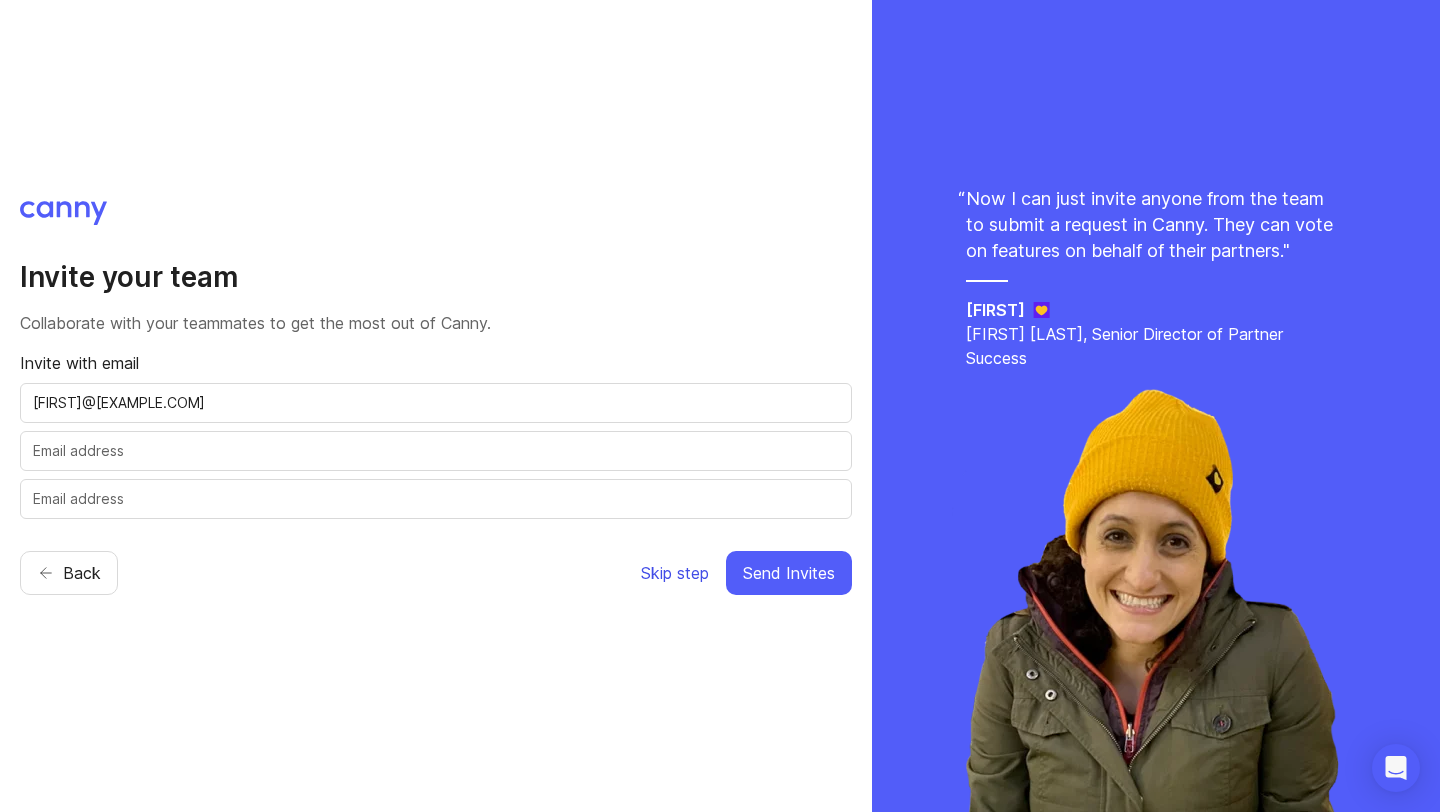 click on "Skip step" at bounding box center (675, 573) 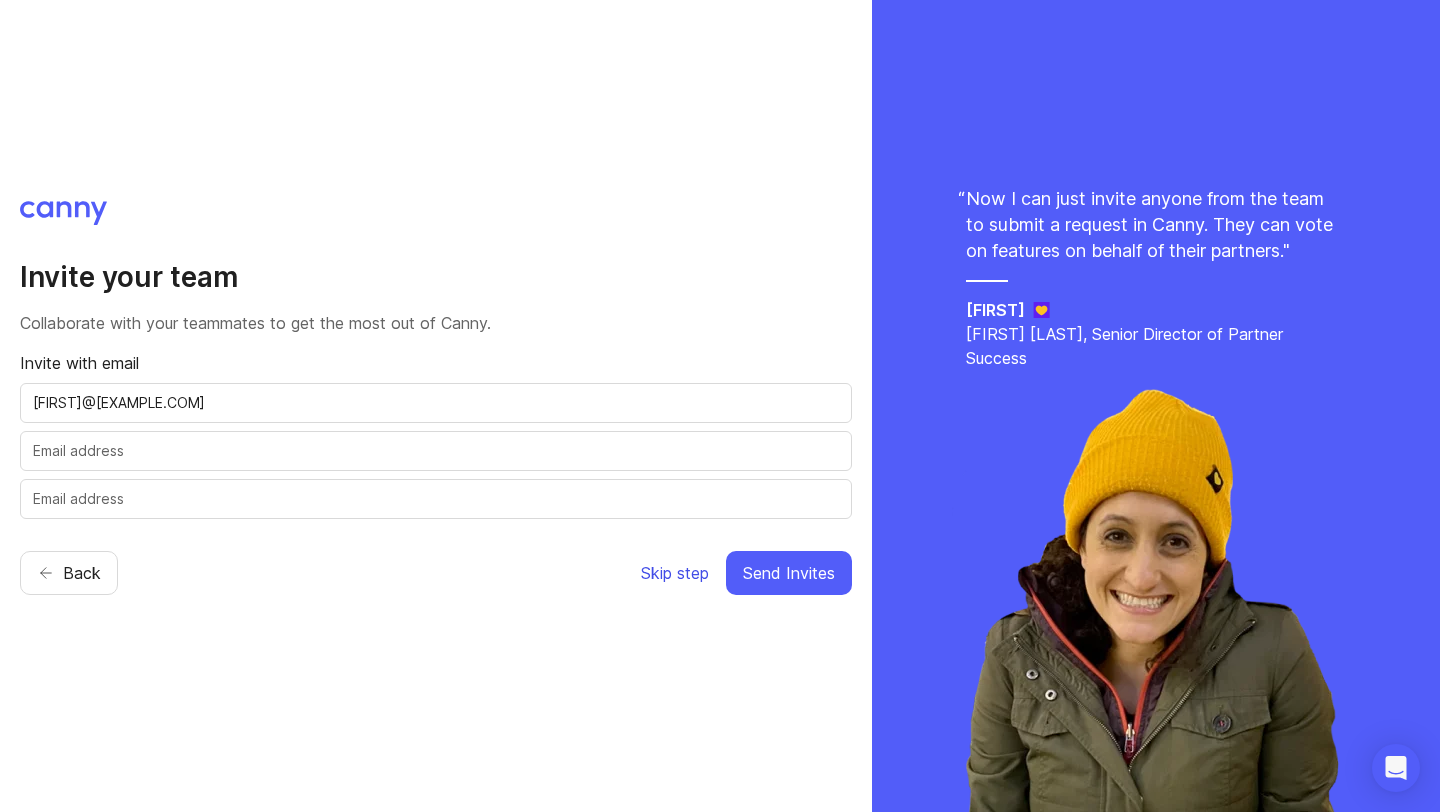 click on "Skip step" at bounding box center [675, 573] 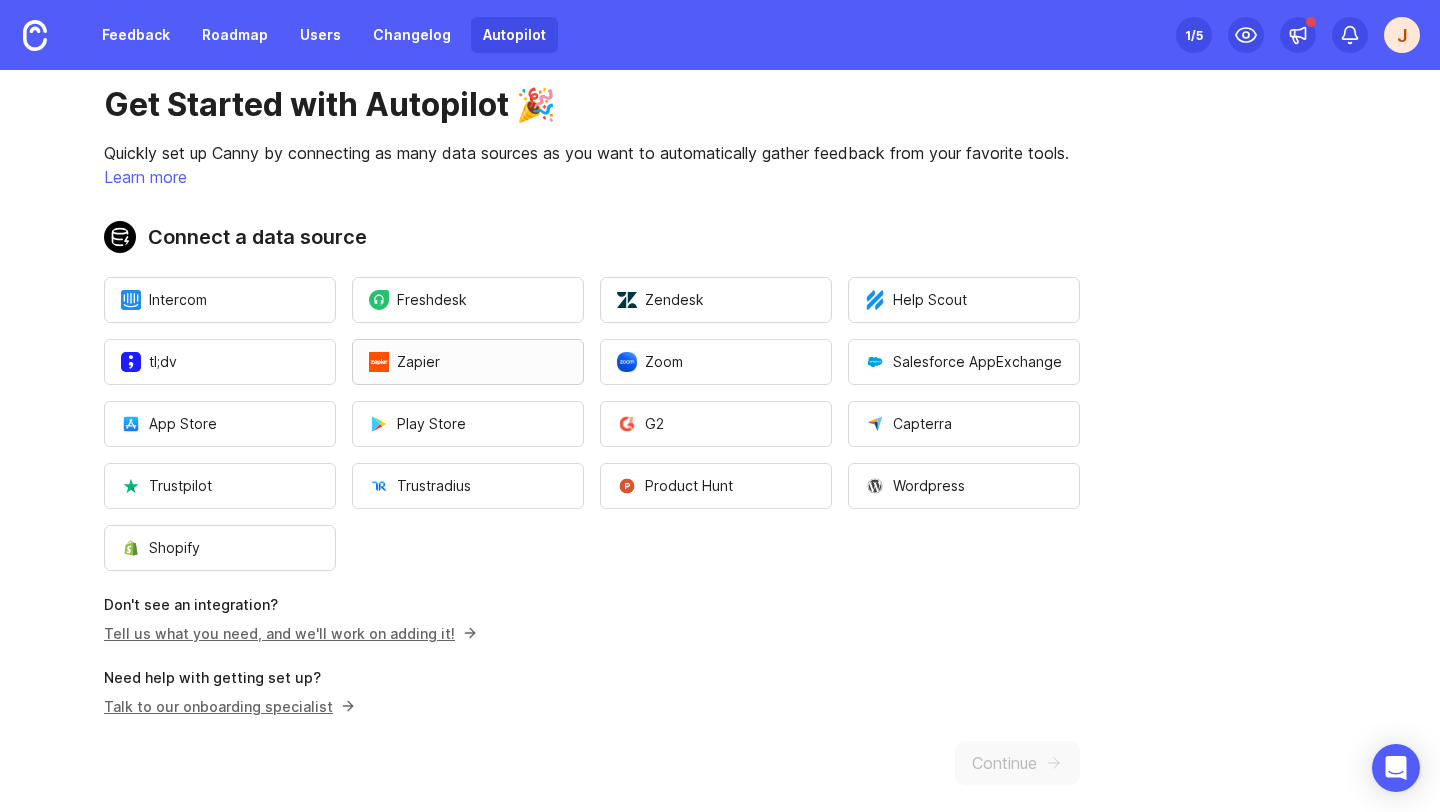 scroll, scrollTop: 54, scrollLeft: 0, axis: vertical 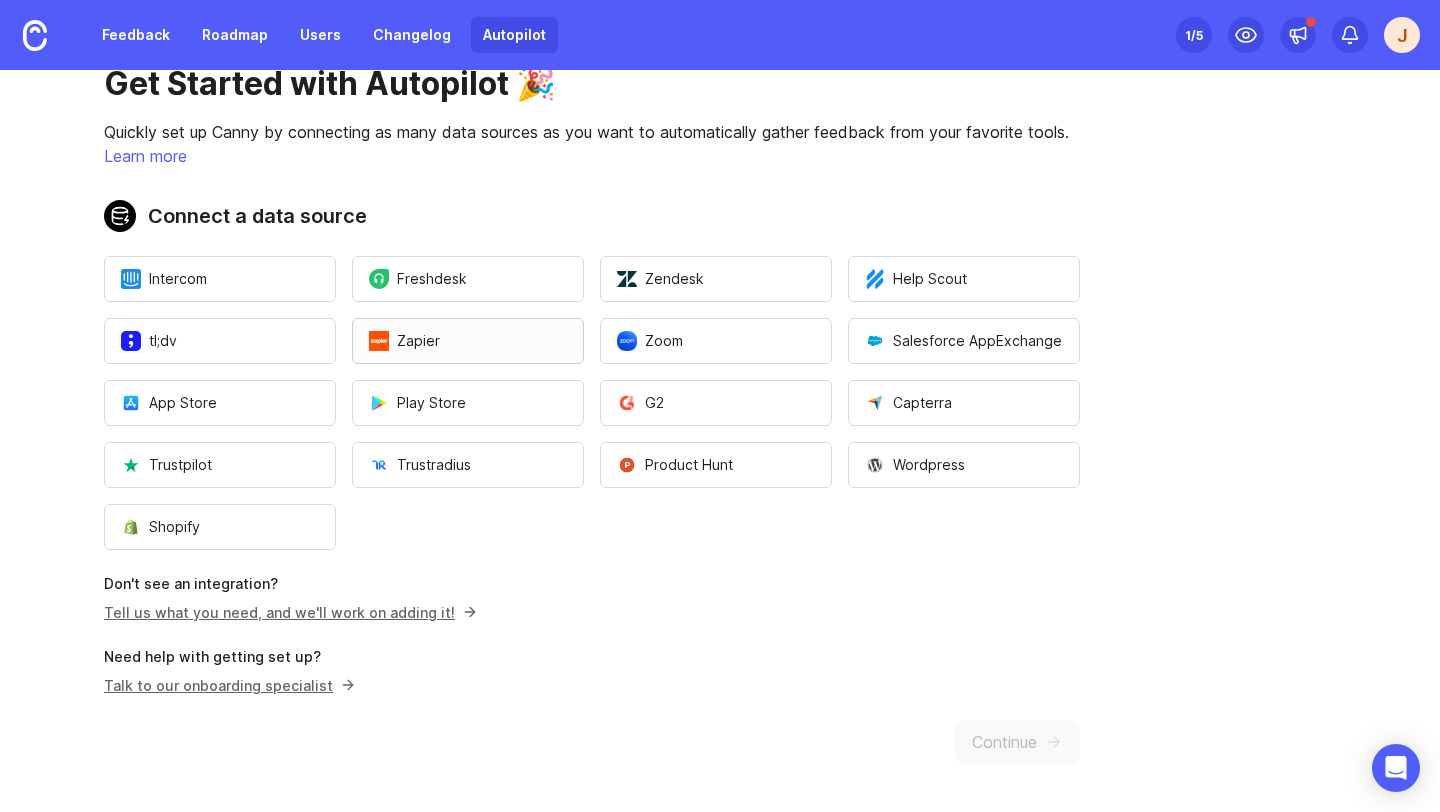 click on "Zapier" at bounding box center [468, 341] 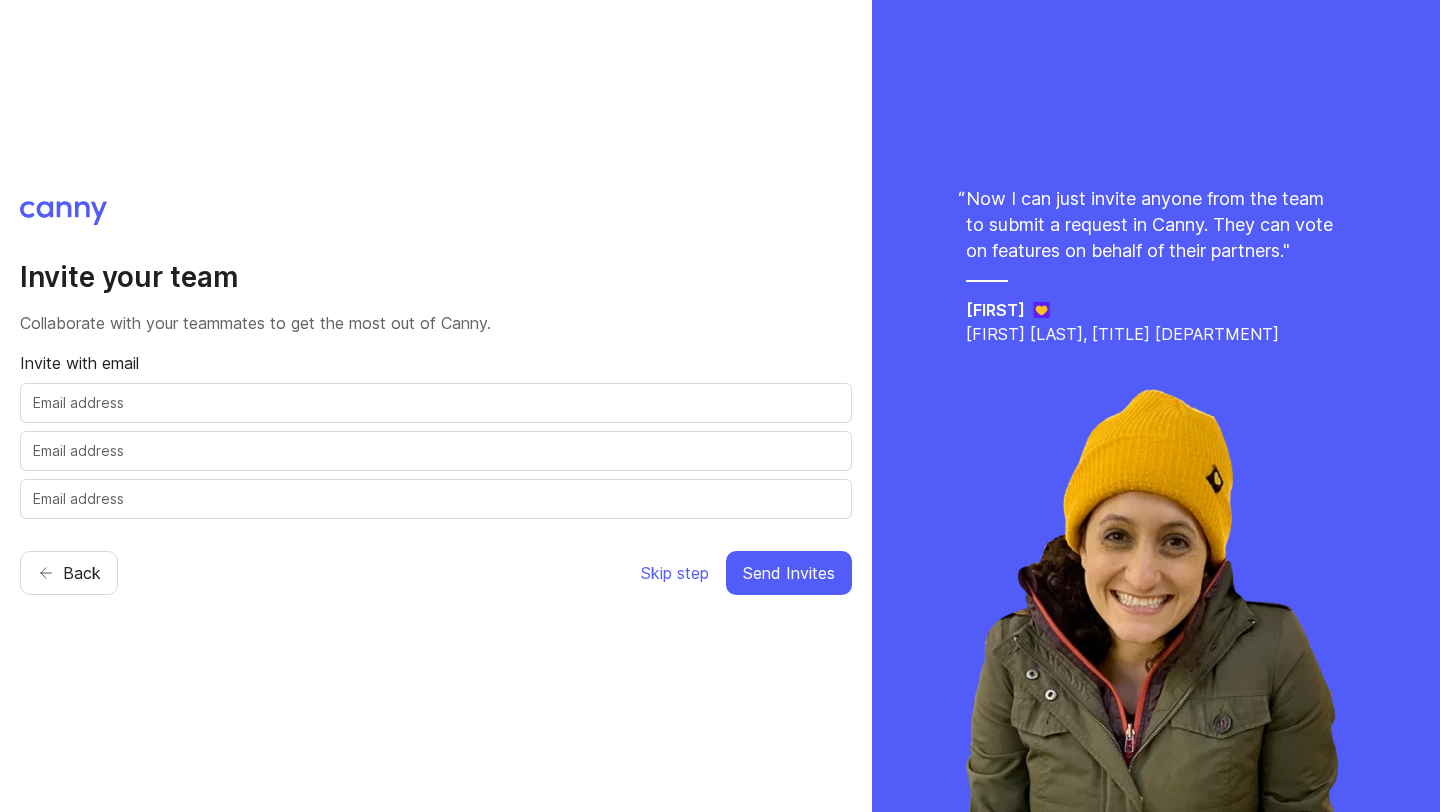 scroll, scrollTop: 0, scrollLeft: 0, axis: both 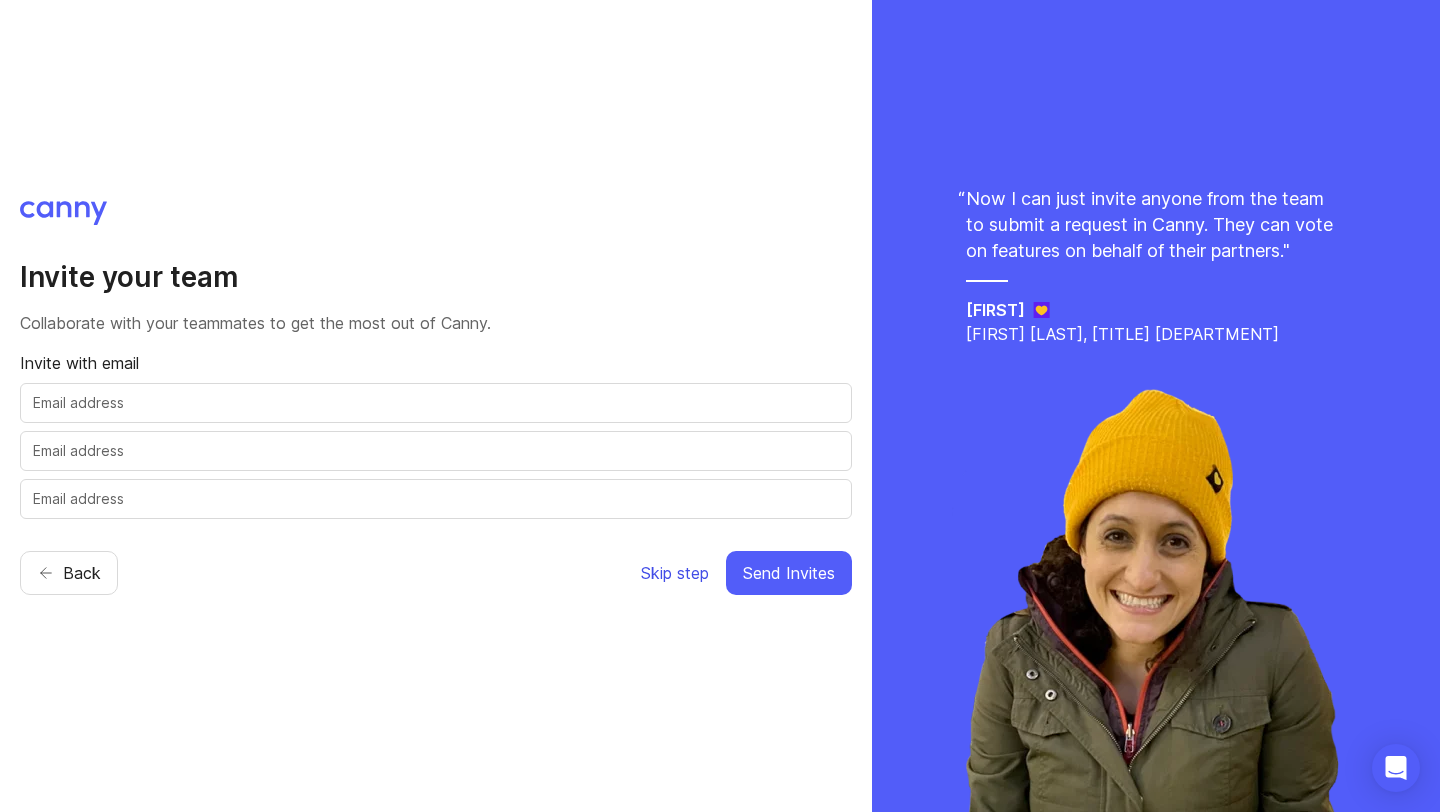 click on "Skip step" at bounding box center [675, 573] 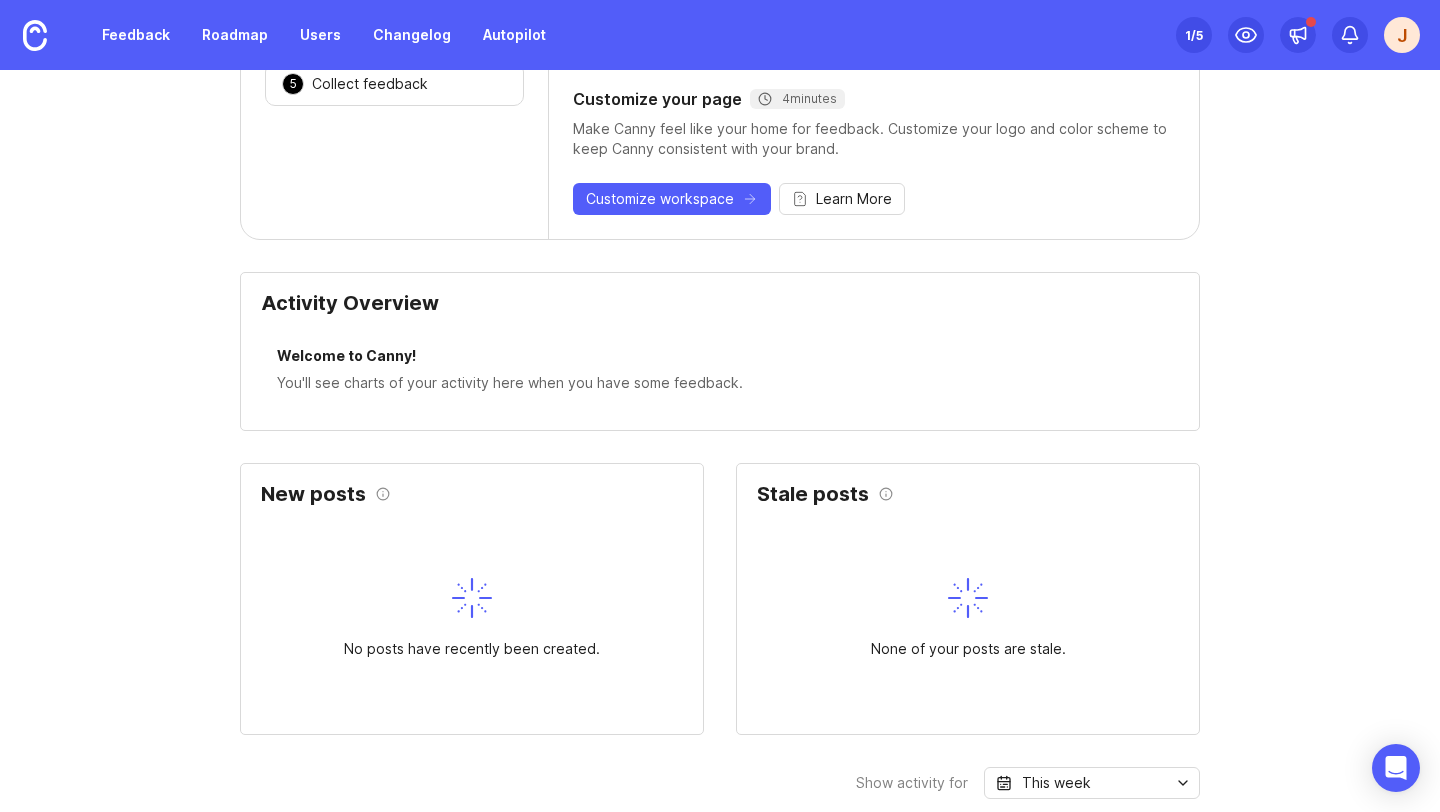 scroll, scrollTop: 0, scrollLeft: 0, axis: both 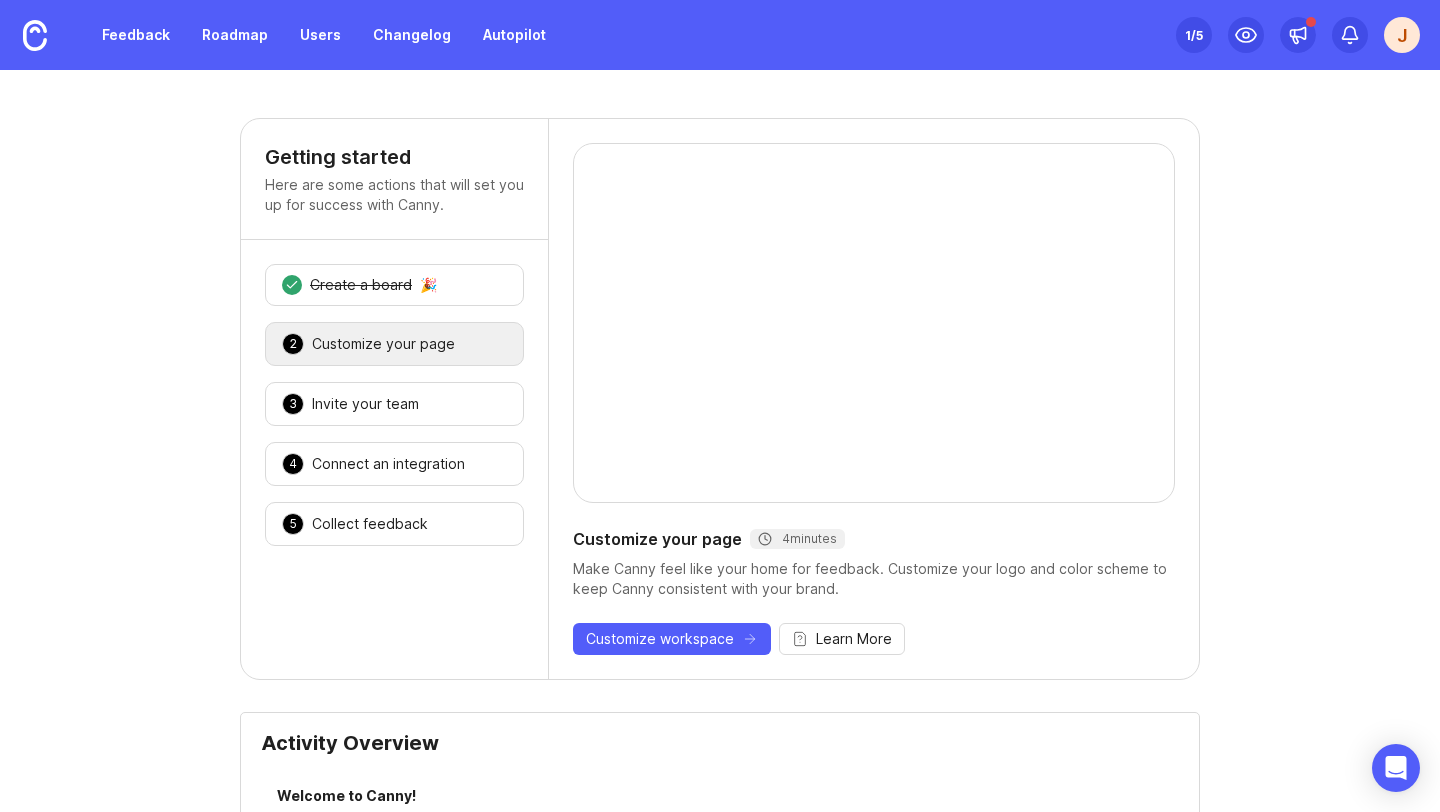 click on "Customize your page" at bounding box center (383, 344) 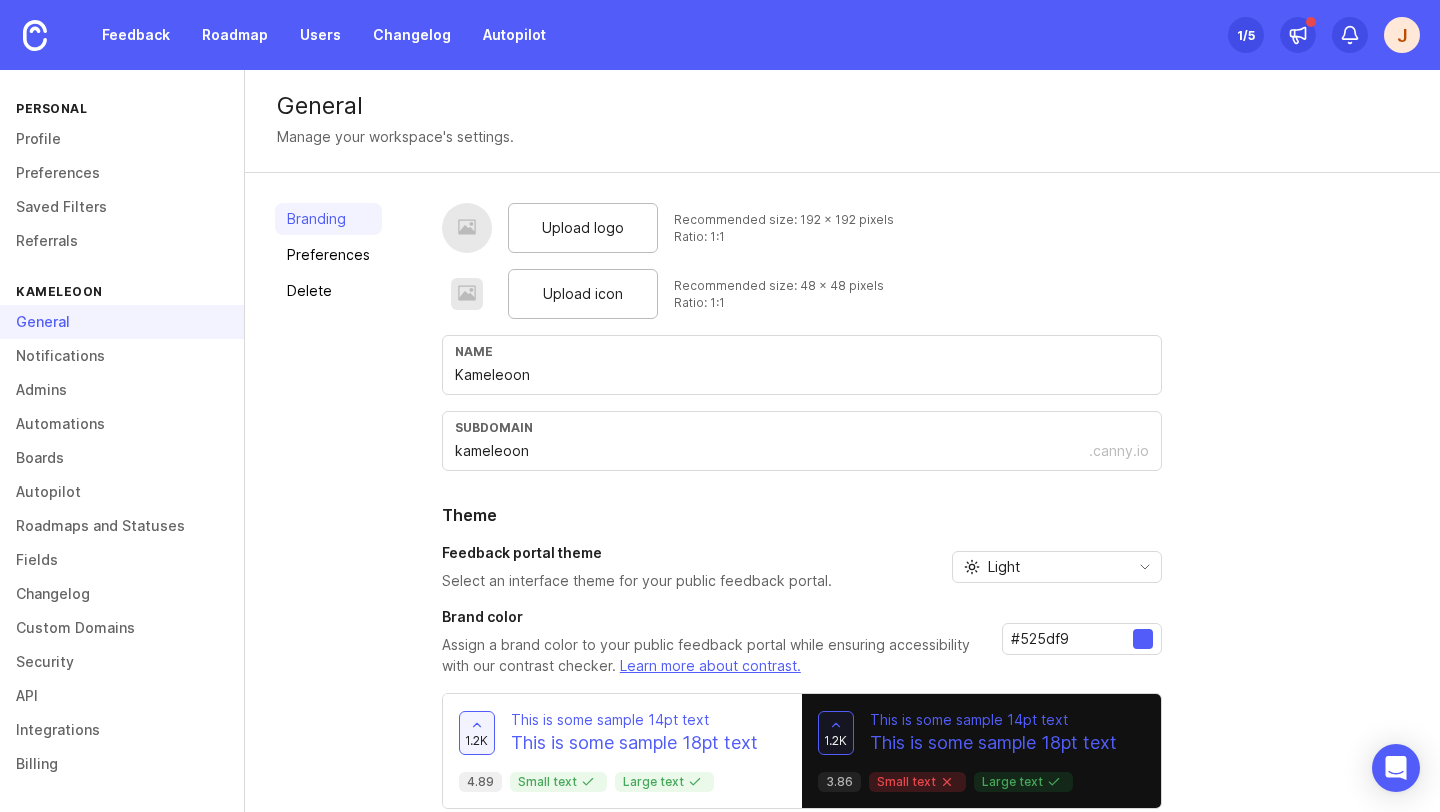 scroll, scrollTop: 21, scrollLeft: 0, axis: vertical 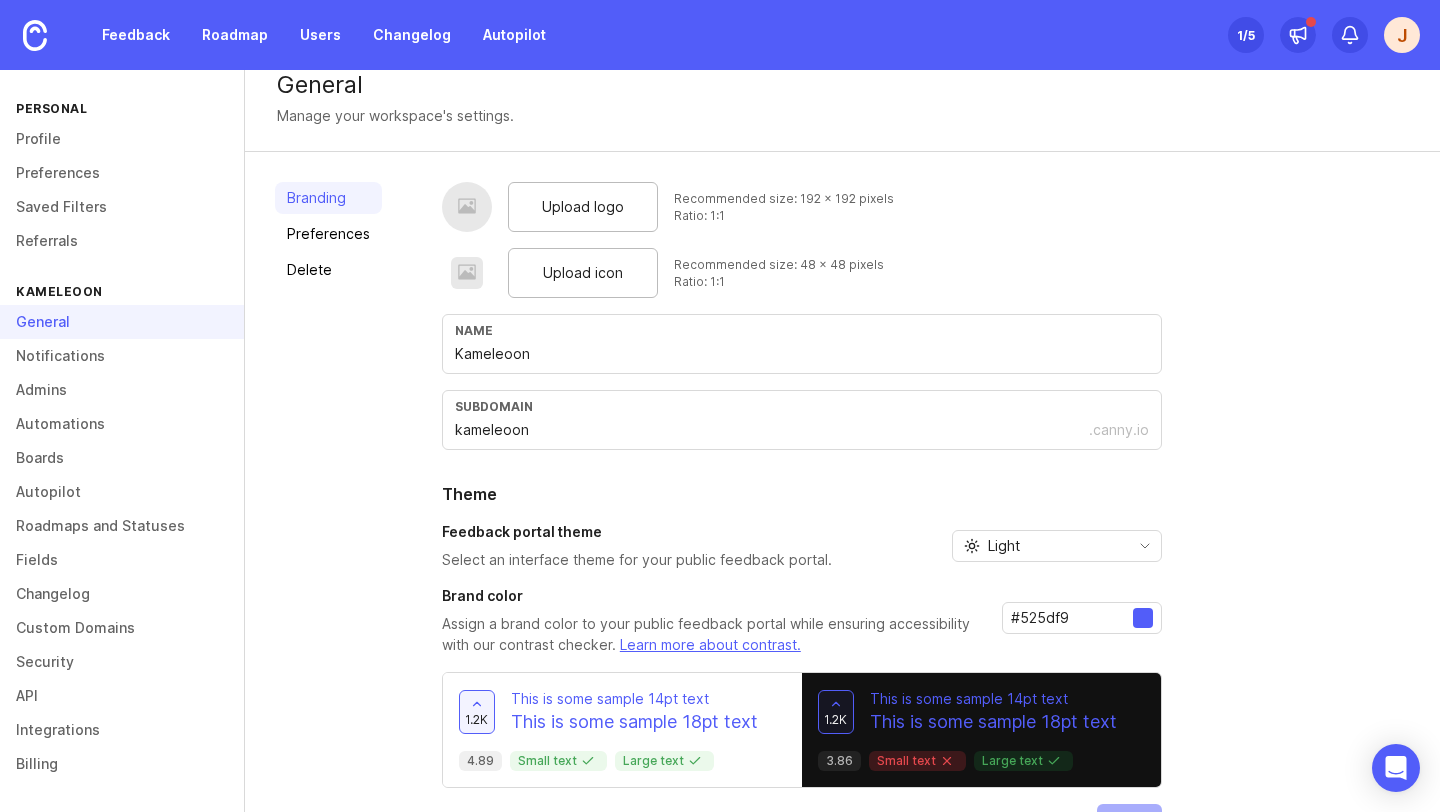 click on "Kameleoon" at bounding box center [802, 354] 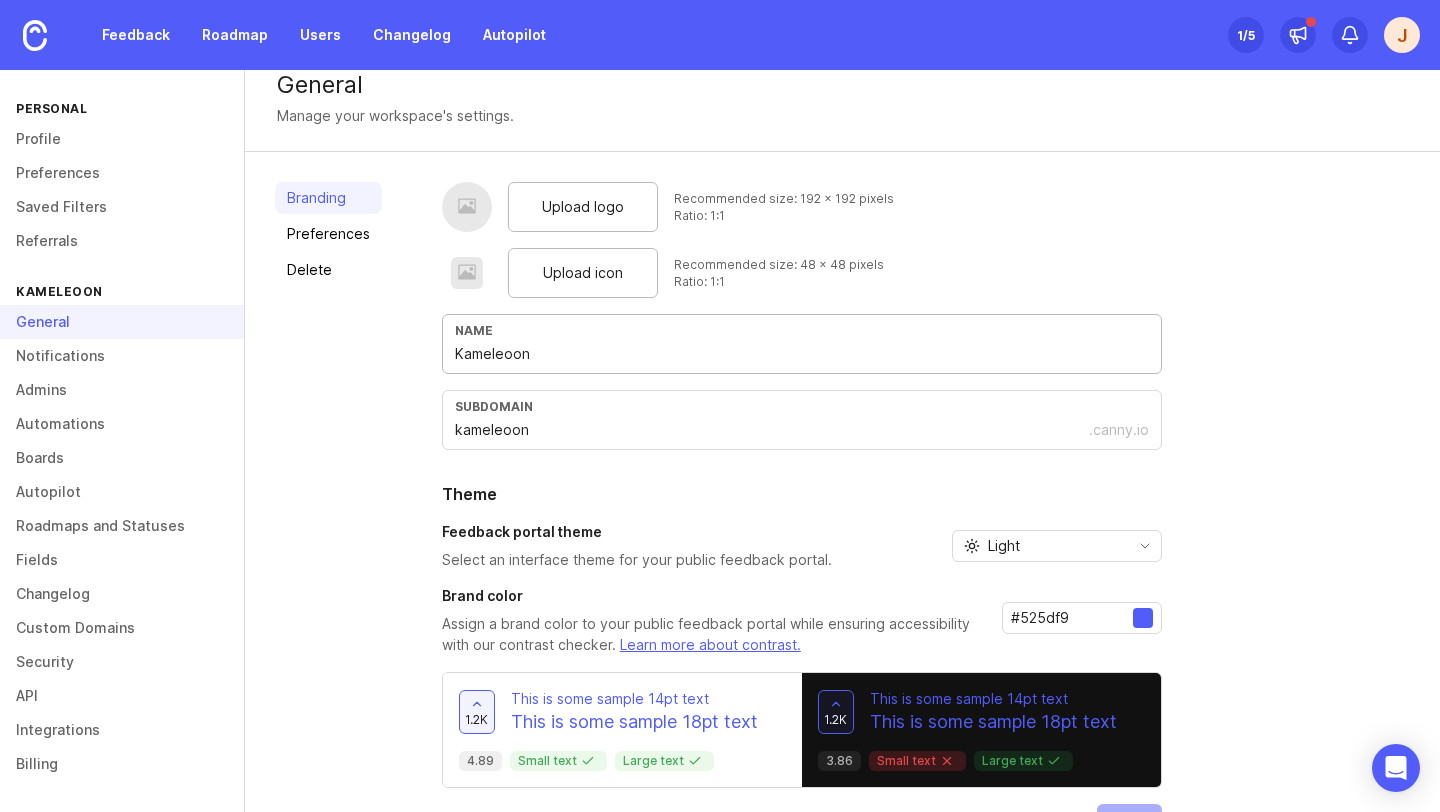 click on "kameleoon" at bounding box center (772, 430) 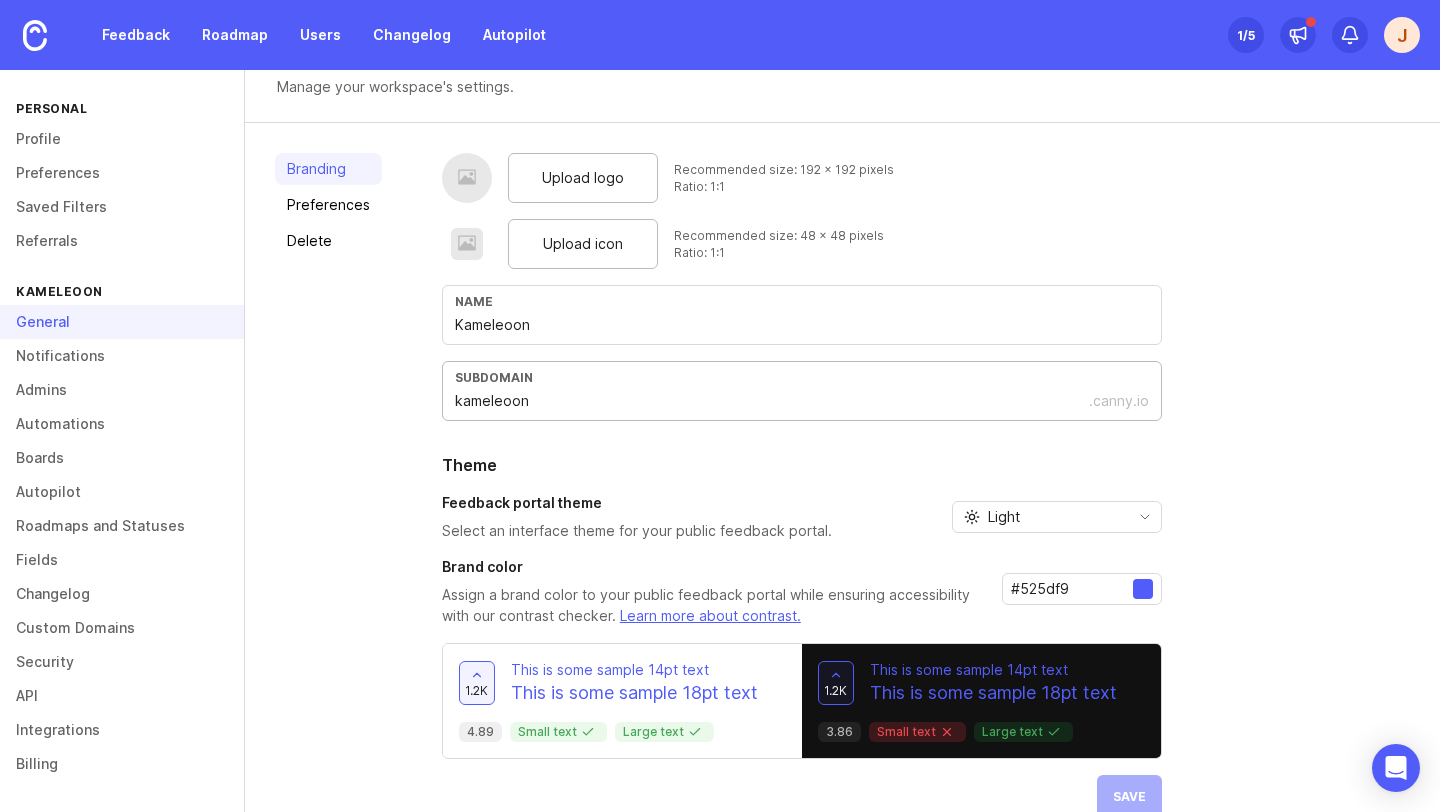 scroll, scrollTop: 85, scrollLeft: 0, axis: vertical 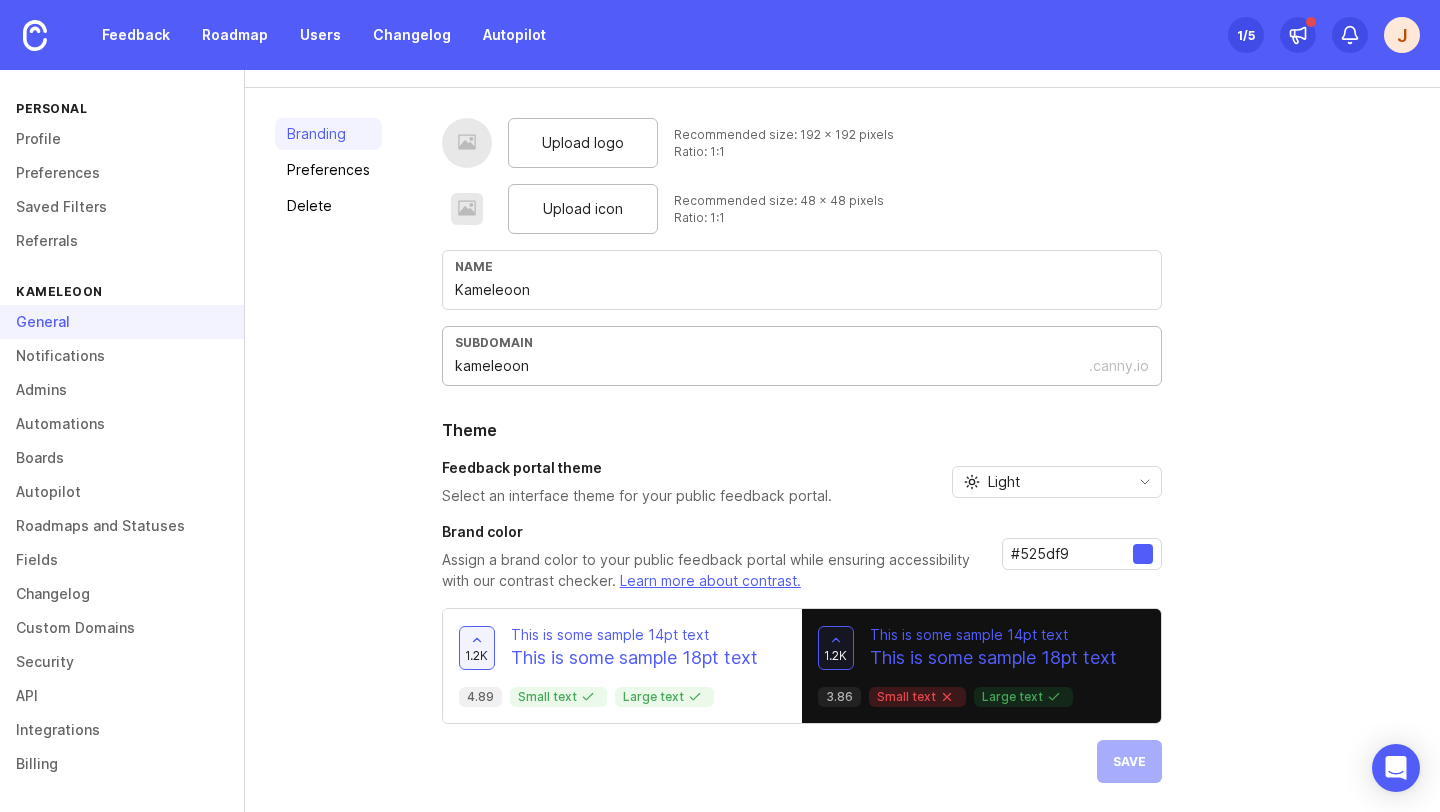 click on "Kameleoon subdomain kameleoon .canny.io Theme Feedback portal theme Select an interface theme for your public feedback portal. Light System preference Light Dark Brand color Assign a brand color to your public feedback portal while ensuring accessibility with our contrast checker. Learn more about contrast. #525df9 1.2k This is some sample 14pt text This is some sample 18pt text 4.89 Small text Large text 1.2k This is some sample 14pt text This is some sample 18pt text 3.86 Small text Large text Save" at bounding box center [802, 450] 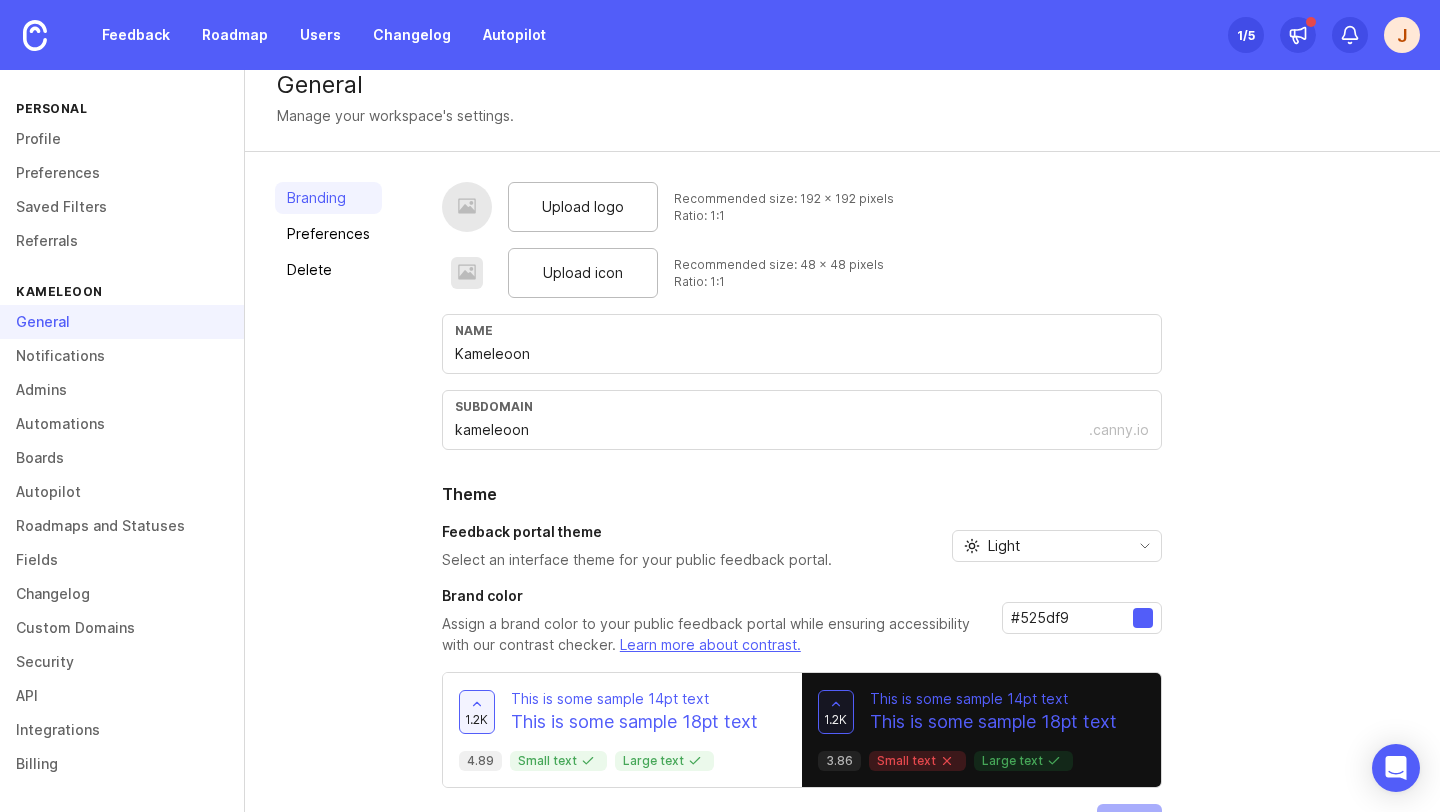 scroll, scrollTop: 14, scrollLeft: 0, axis: vertical 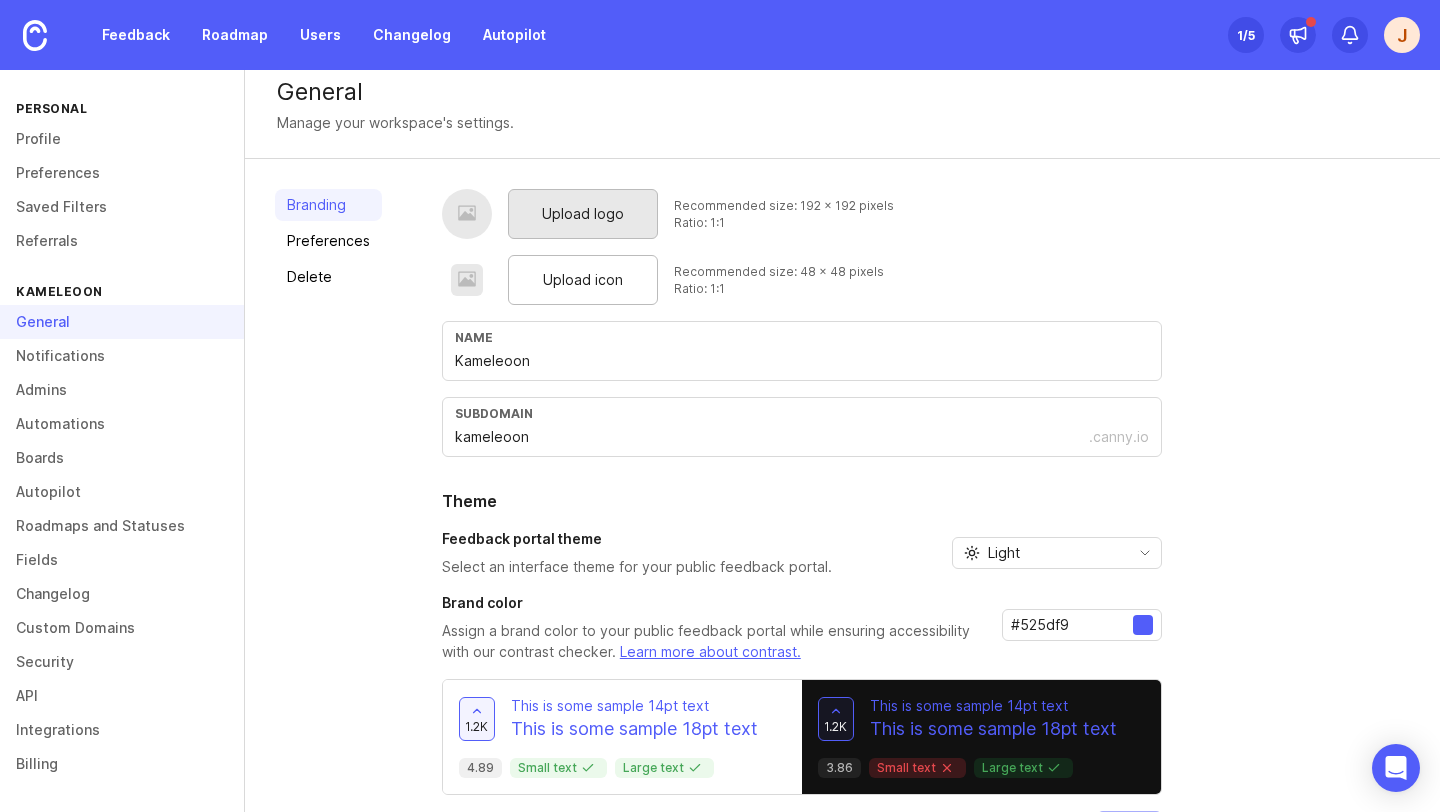 click on "Upload logo" at bounding box center (583, 214) 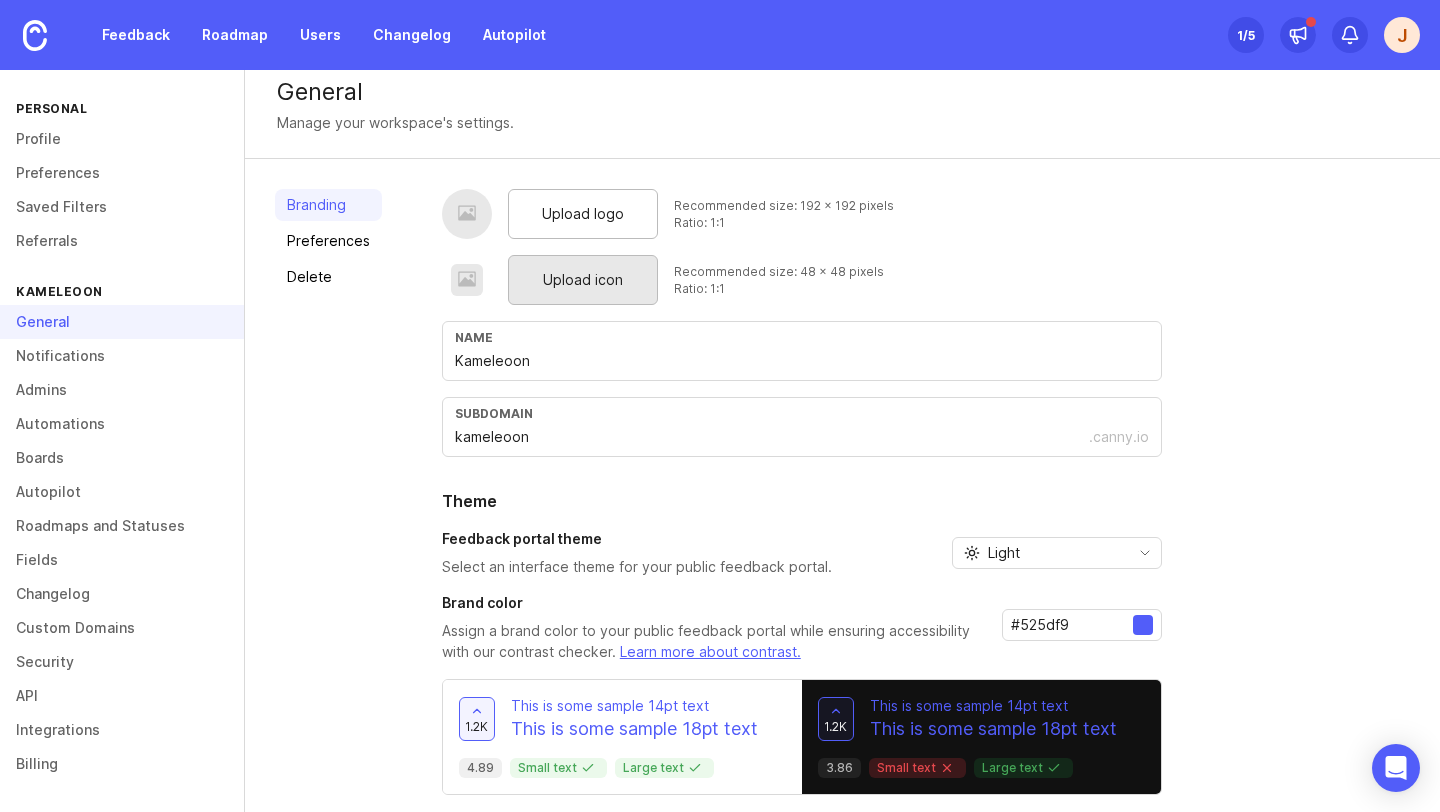 click on "Upload icon" at bounding box center (583, 280) 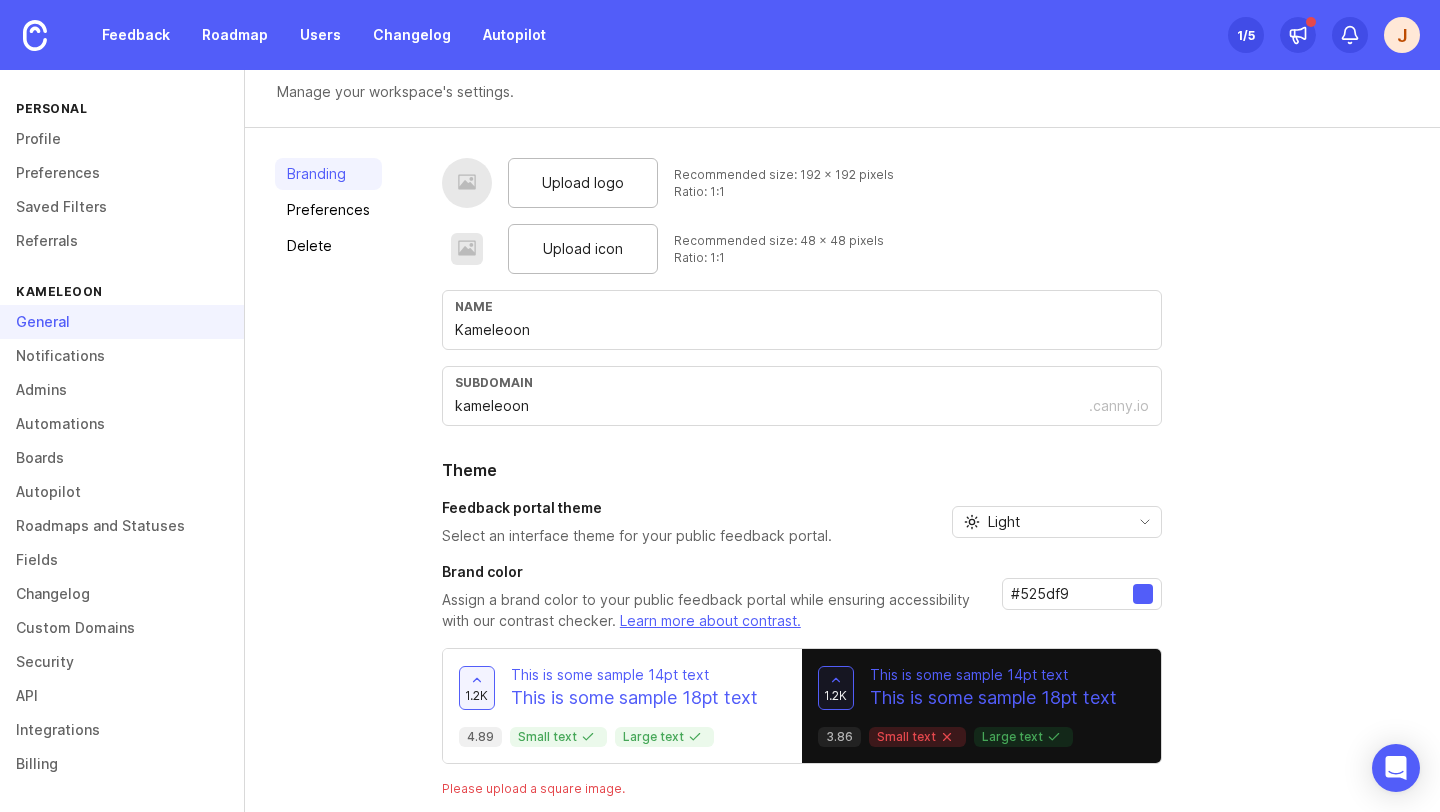 scroll, scrollTop: 134, scrollLeft: 0, axis: vertical 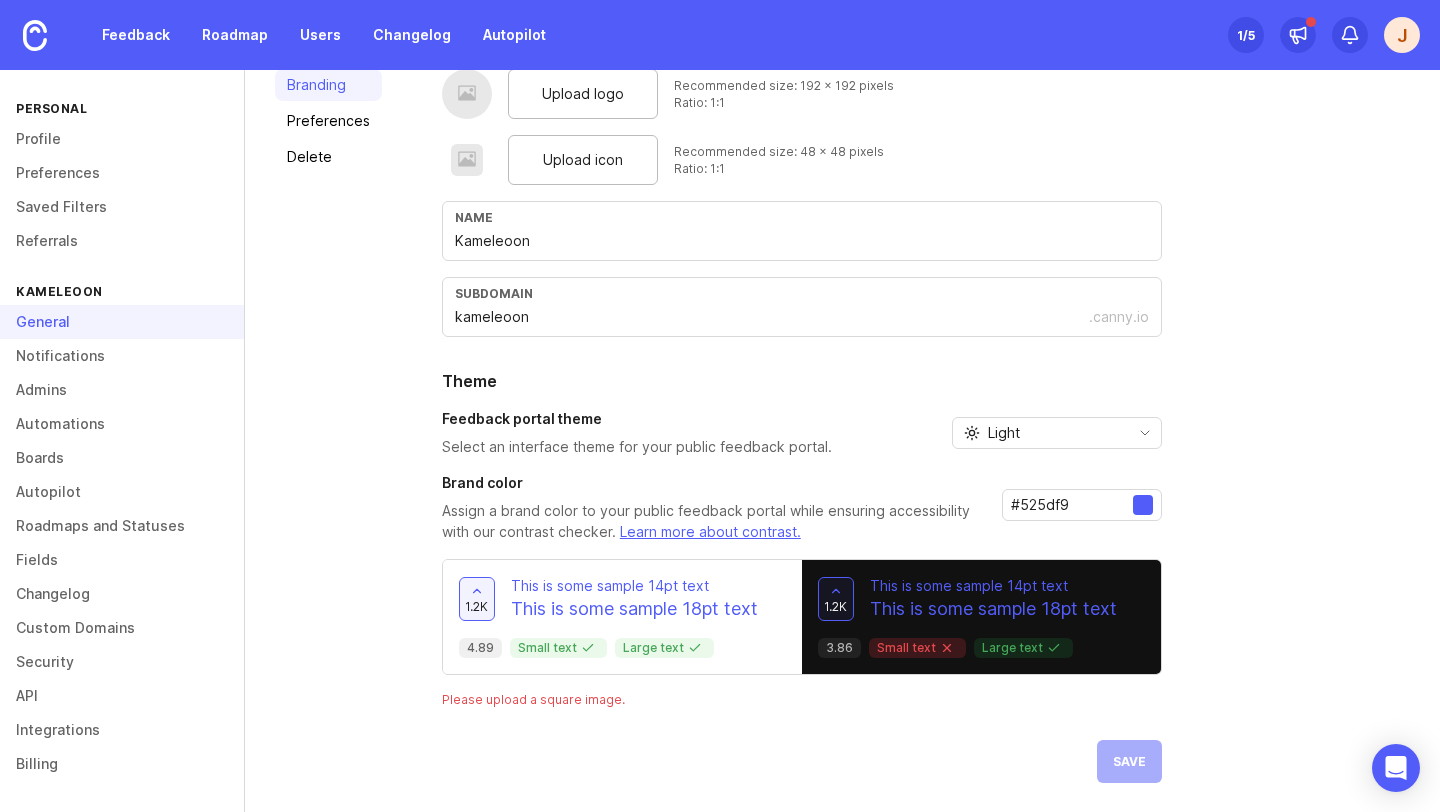 click on "Kameleoon subdomain kameleoon .canny.io Theme Feedback portal theme Select an interface theme for your public feedback portal. Light System preference Light Dark Brand color Assign a brand color to your public feedback portal while ensuring accessibility with our contrast checker. Learn more about contrast. #525df9 1.2k This is some sample 14pt text This is some sample 18pt text 4.89 Small text Large text 1.2k This is some sample 14pt text This is some sample 18pt text 3.86 Small text Large text Please upload a square image. Save" at bounding box center (802, 426) 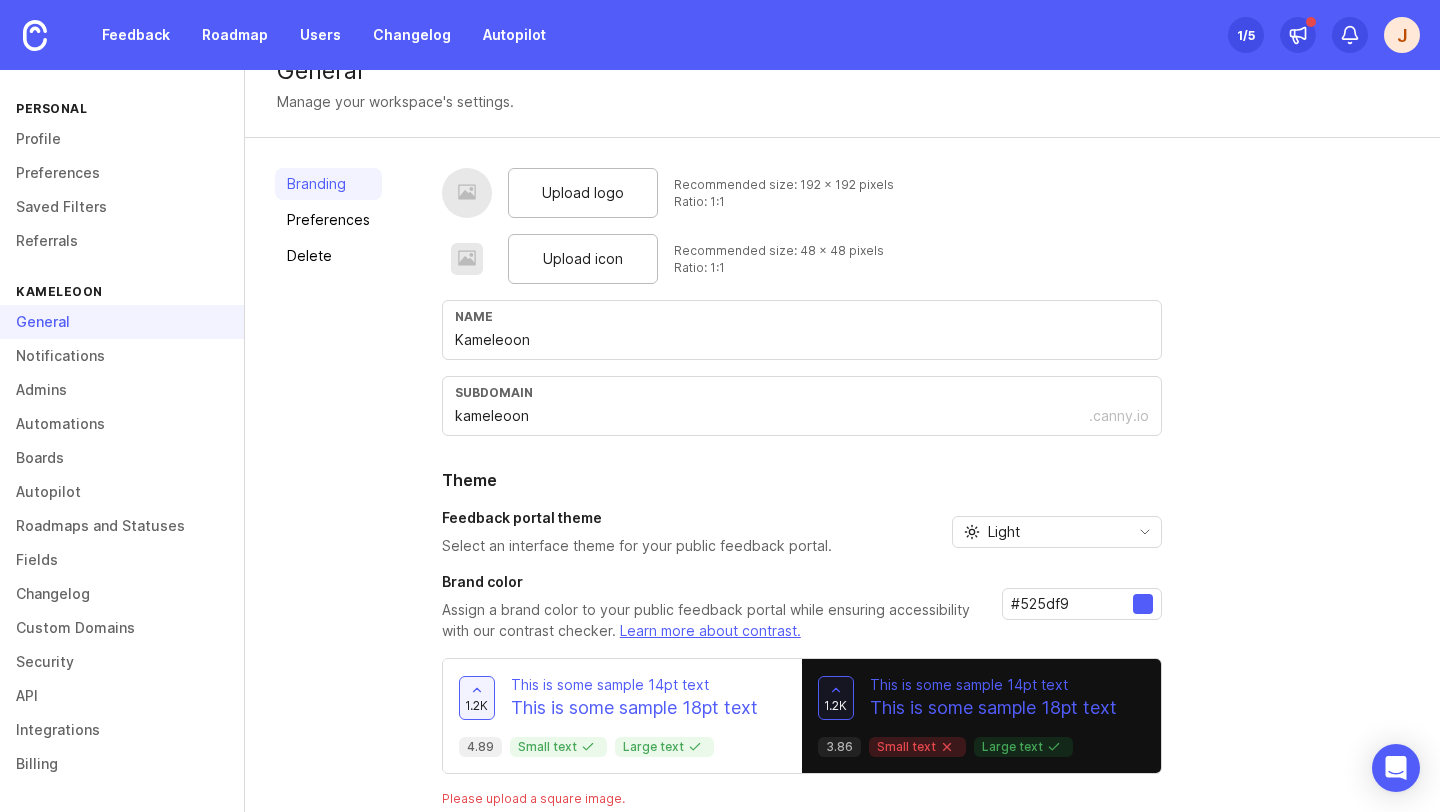 scroll, scrollTop: 0, scrollLeft: 0, axis: both 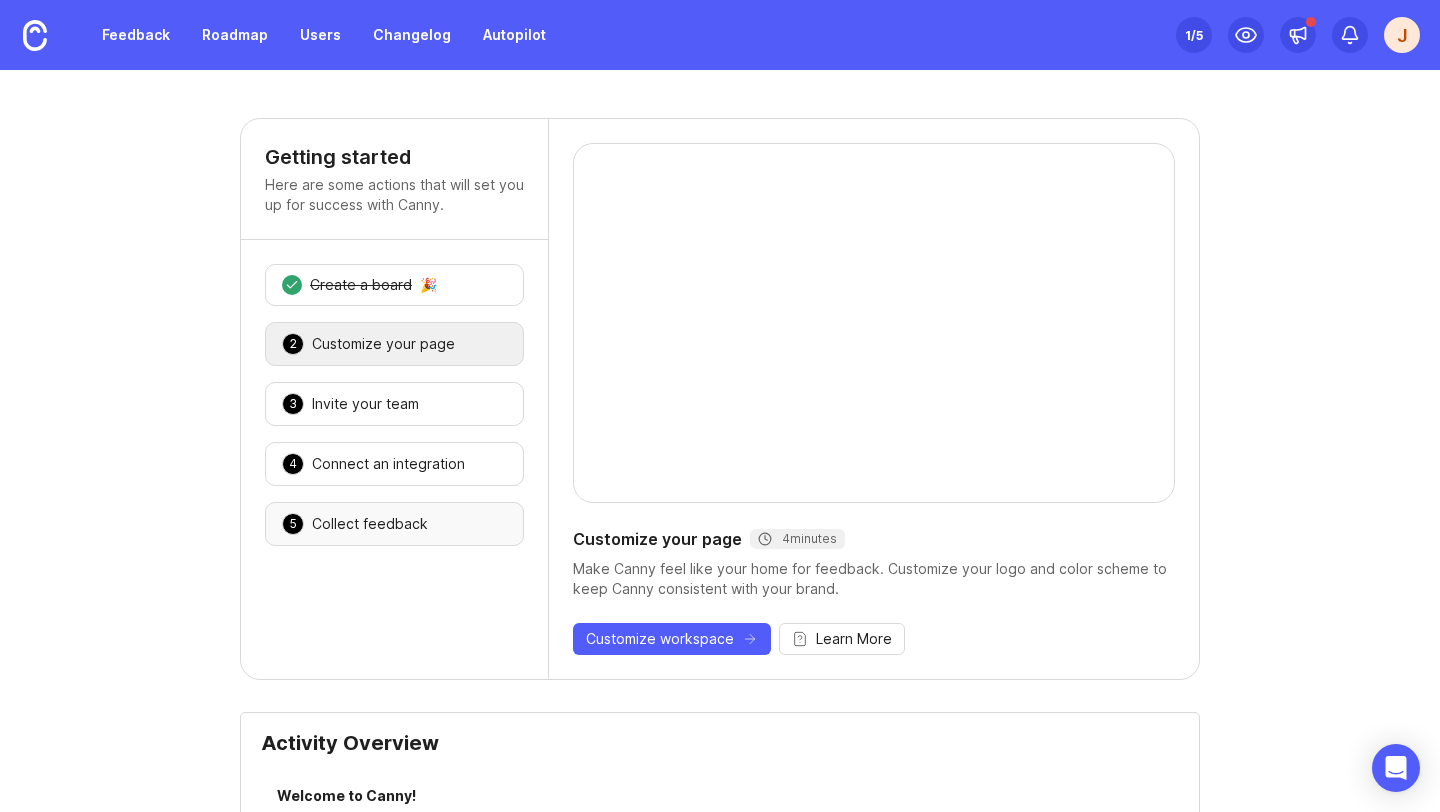 click on "Collect feedback" at bounding box center [361, 285] 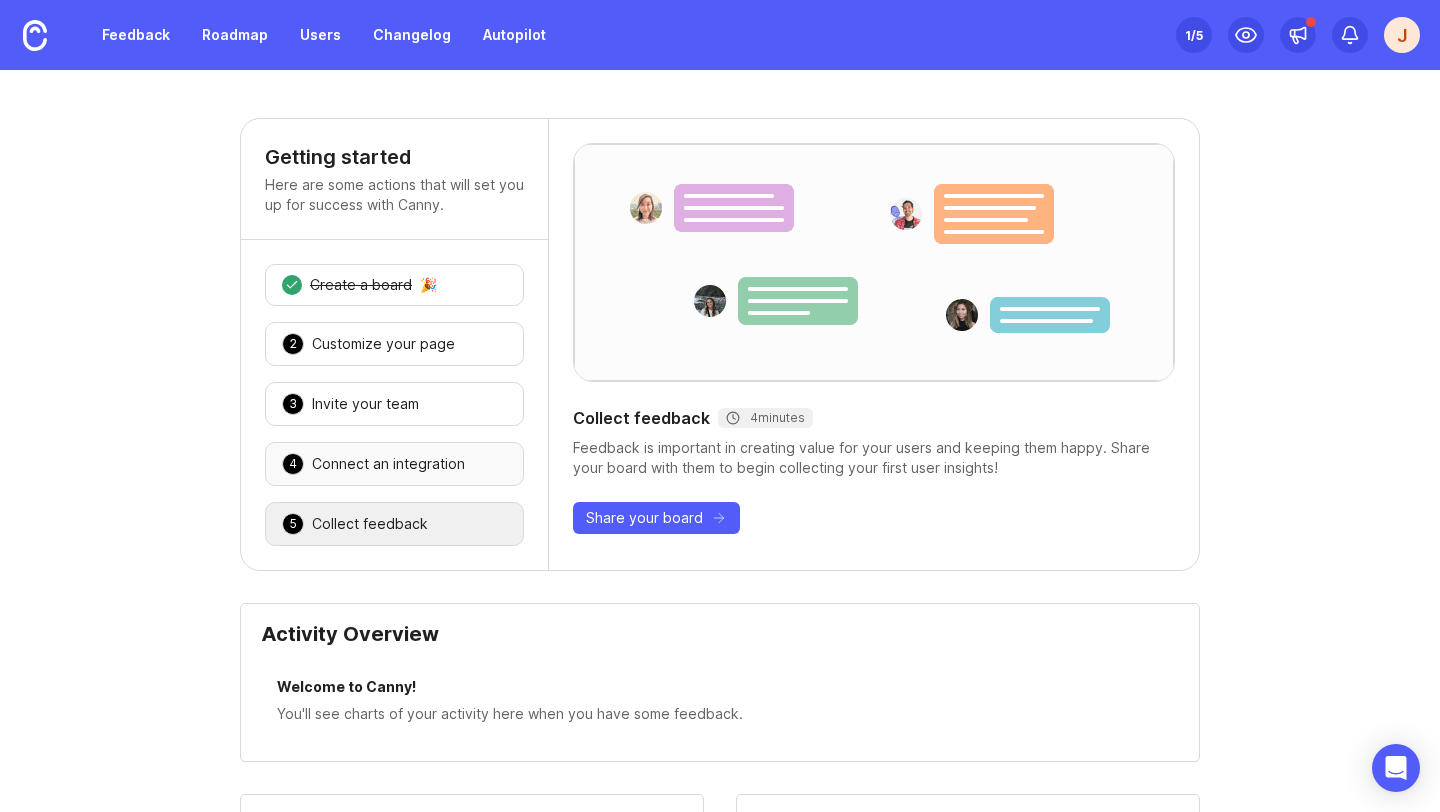 click on "4 Connect an integration 🎉" at bounding box center [394, 464] 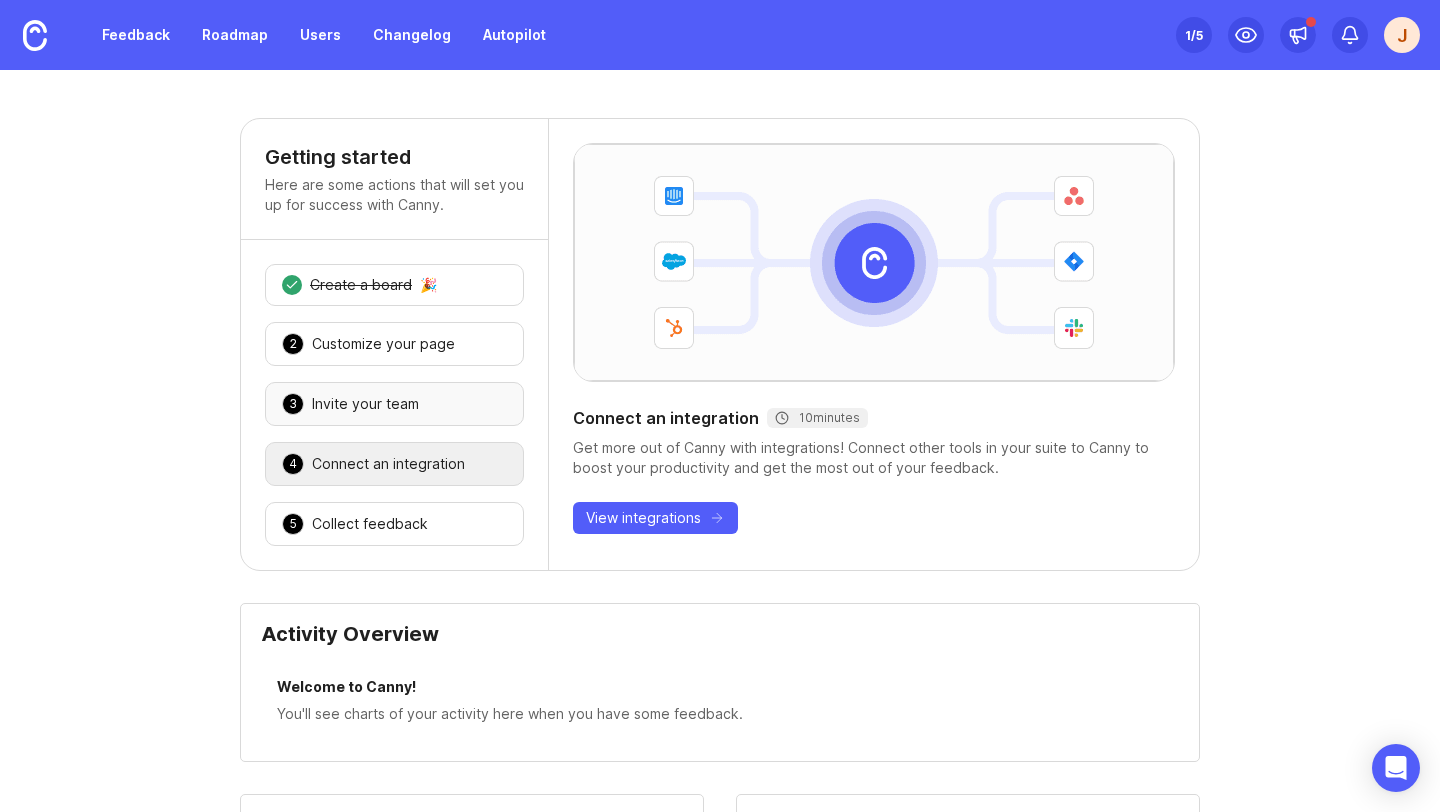 click on "3 Invite your team 🎉" at bounding box center (394, 404) 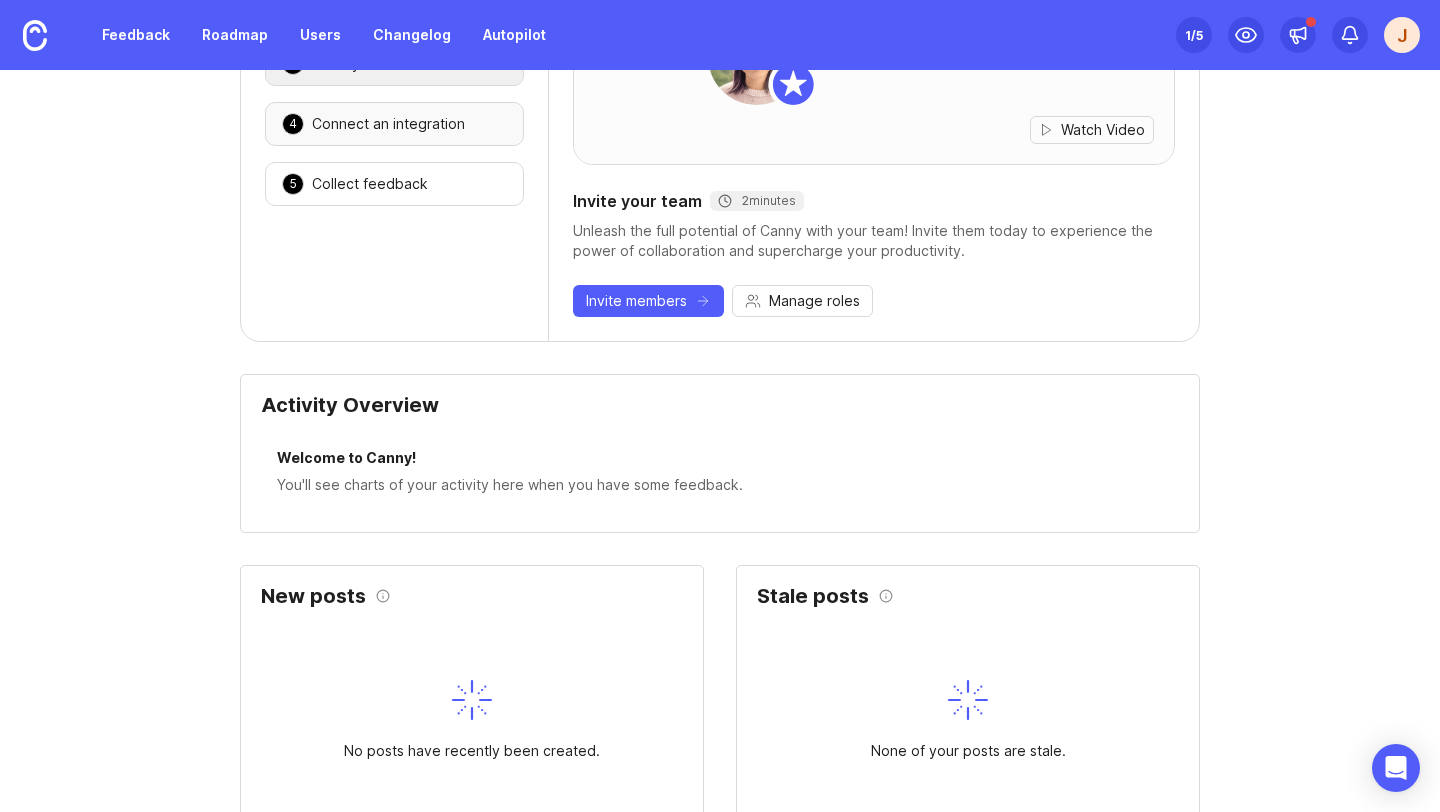 scroll, scrollTop: 0, scrollLeft: 0, axis: both 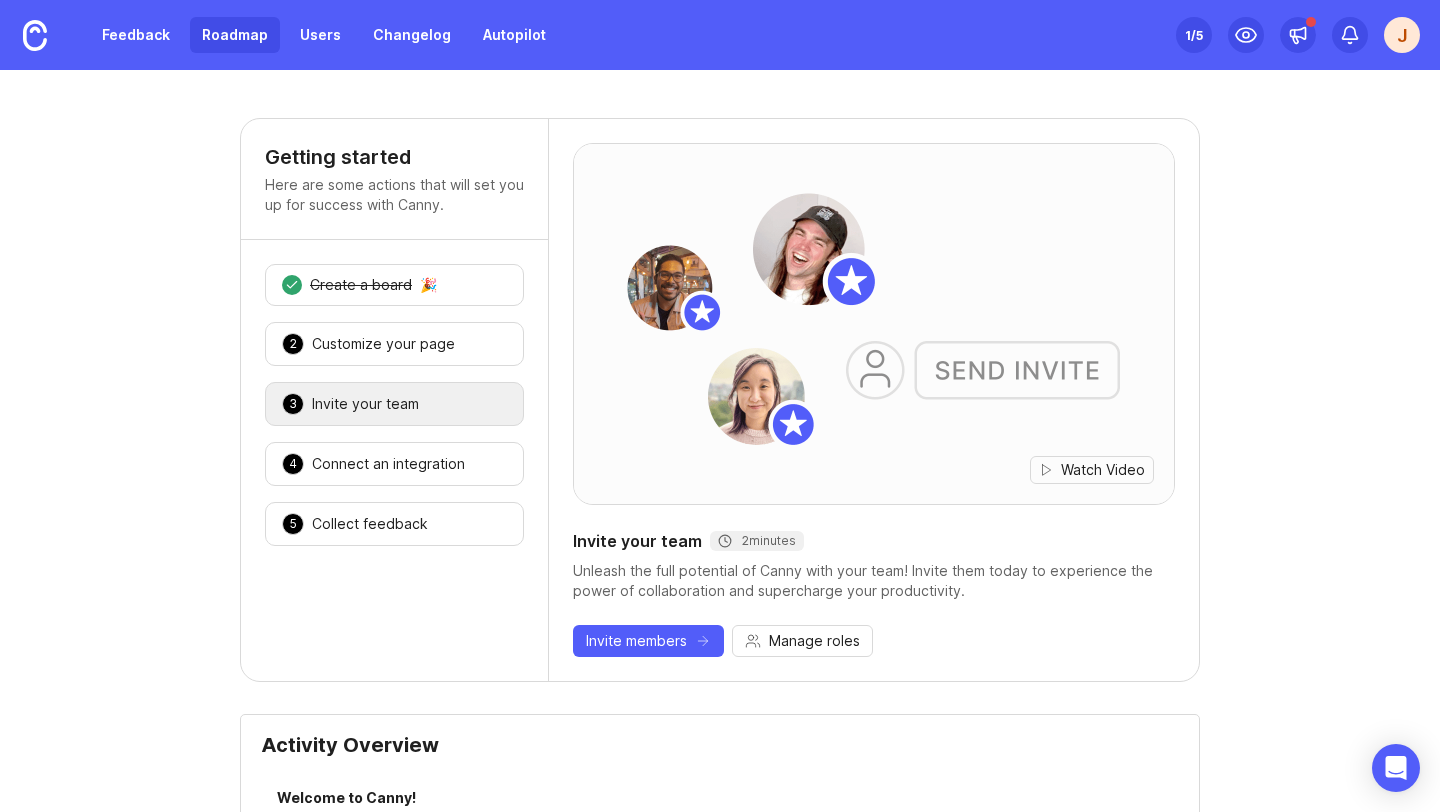 click on "Roadmap" at bounding box center [235, 35] 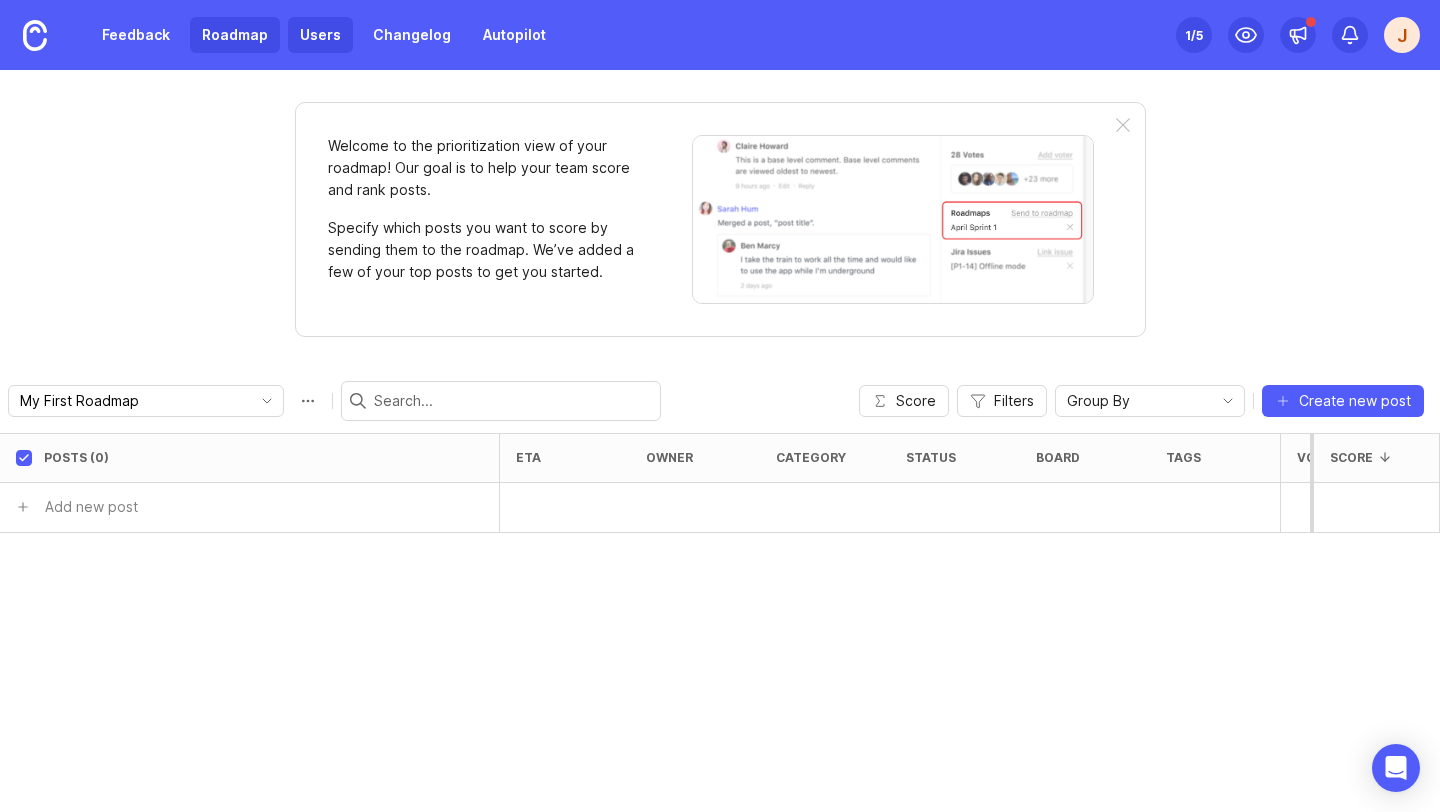 click on "Users" at bounding box center [320, 35] 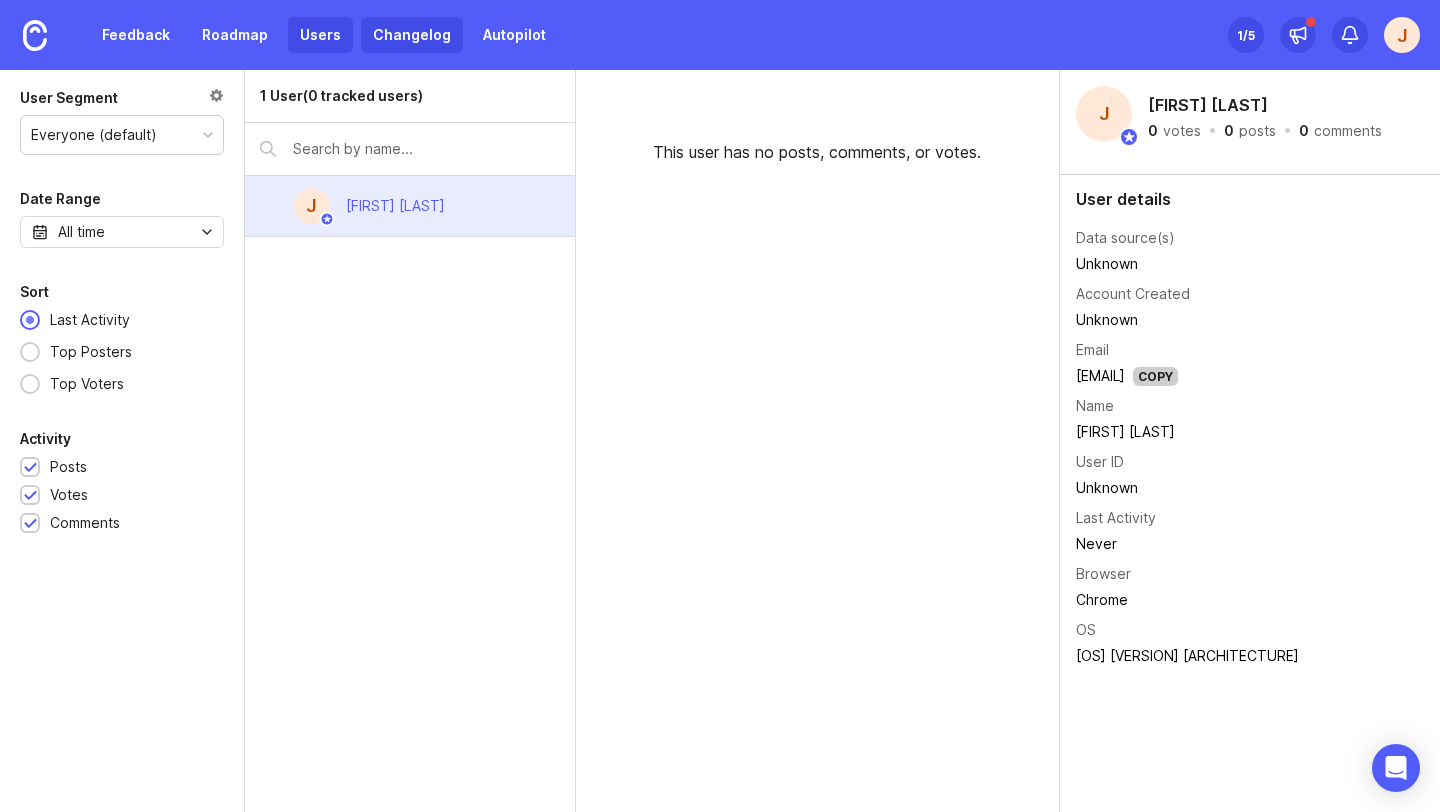 click on "Changelog" at bounding box center (412, 35) 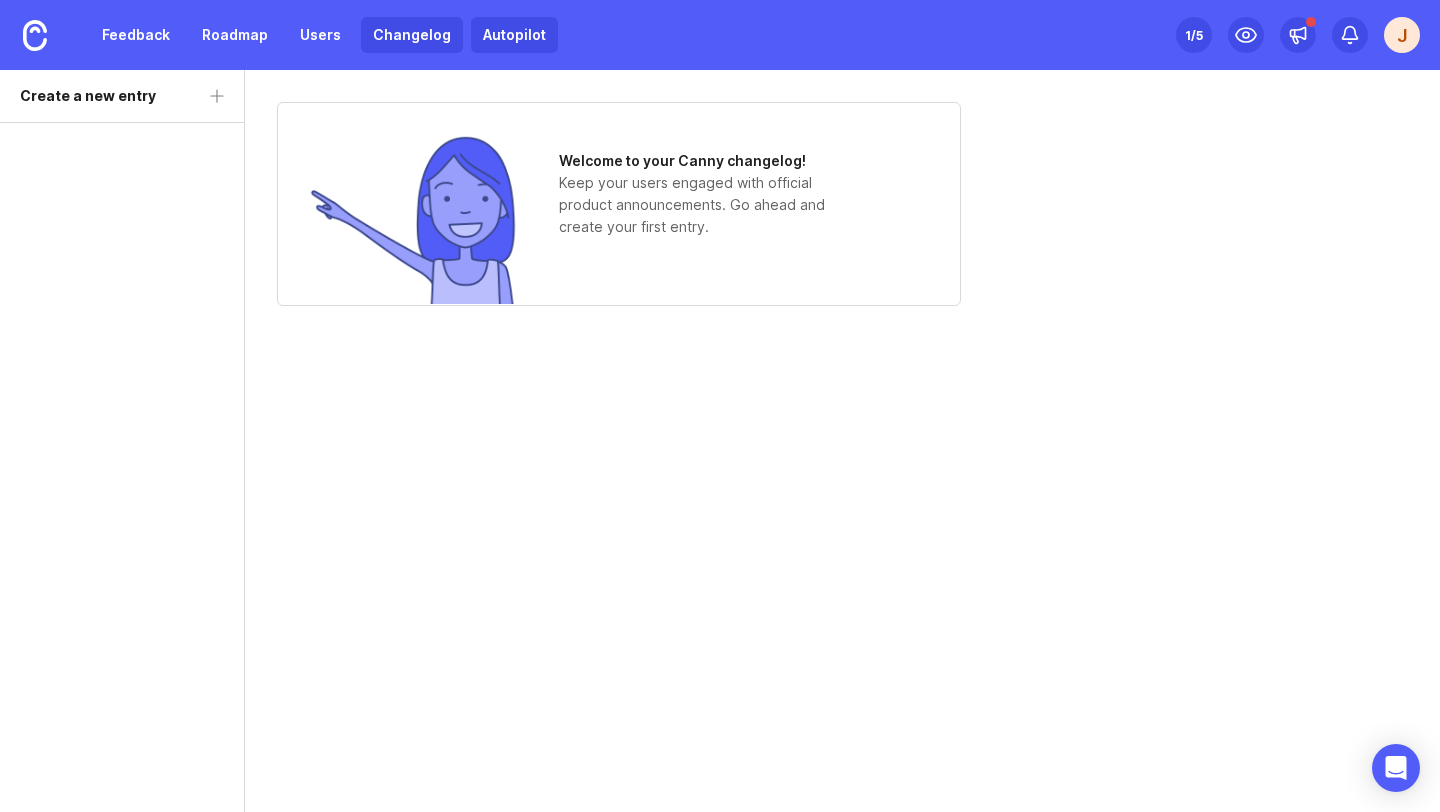 click on "Autopilot" at bounding box center [514, 35] 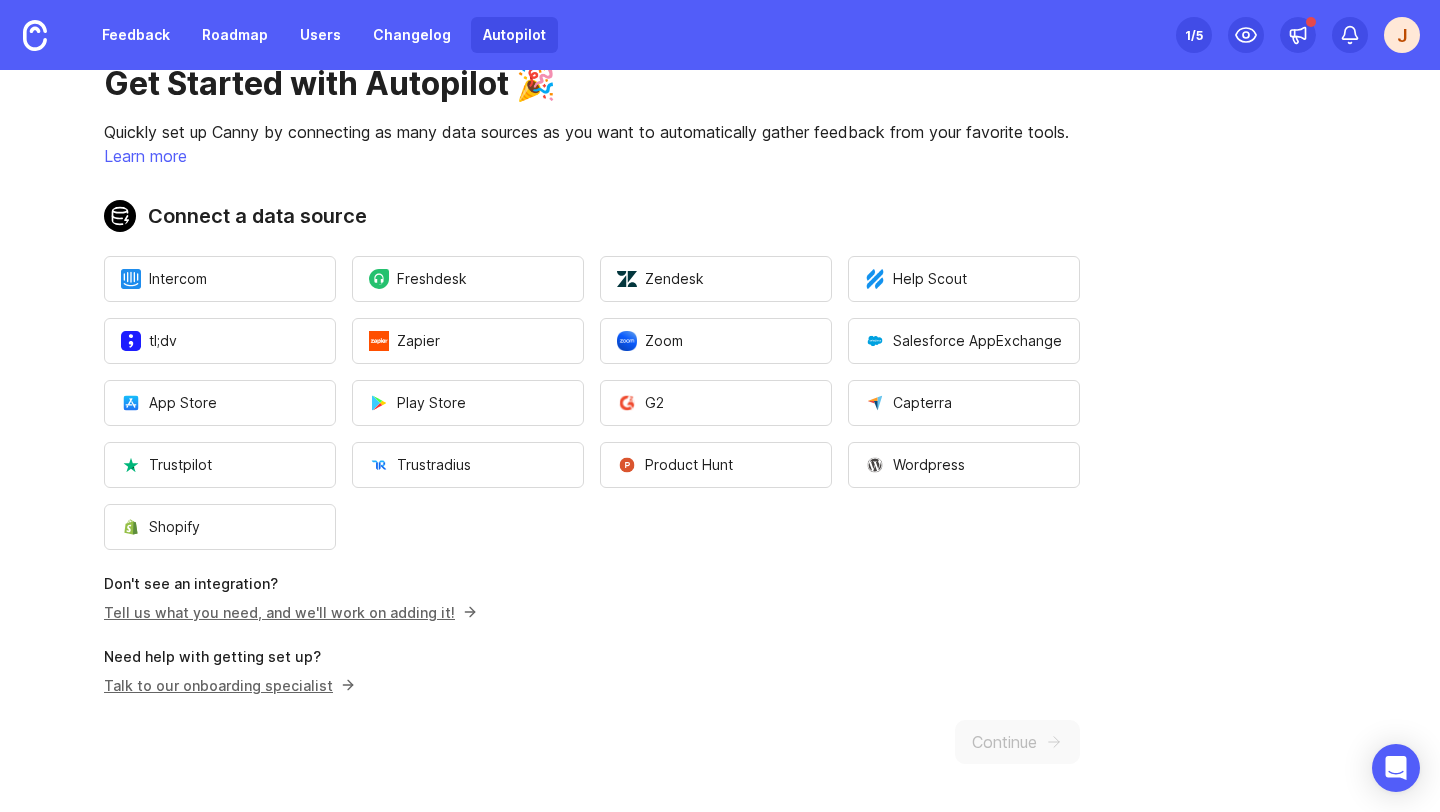 scroll, scrollTop: 0, scrollLeft: 0, axis: both 